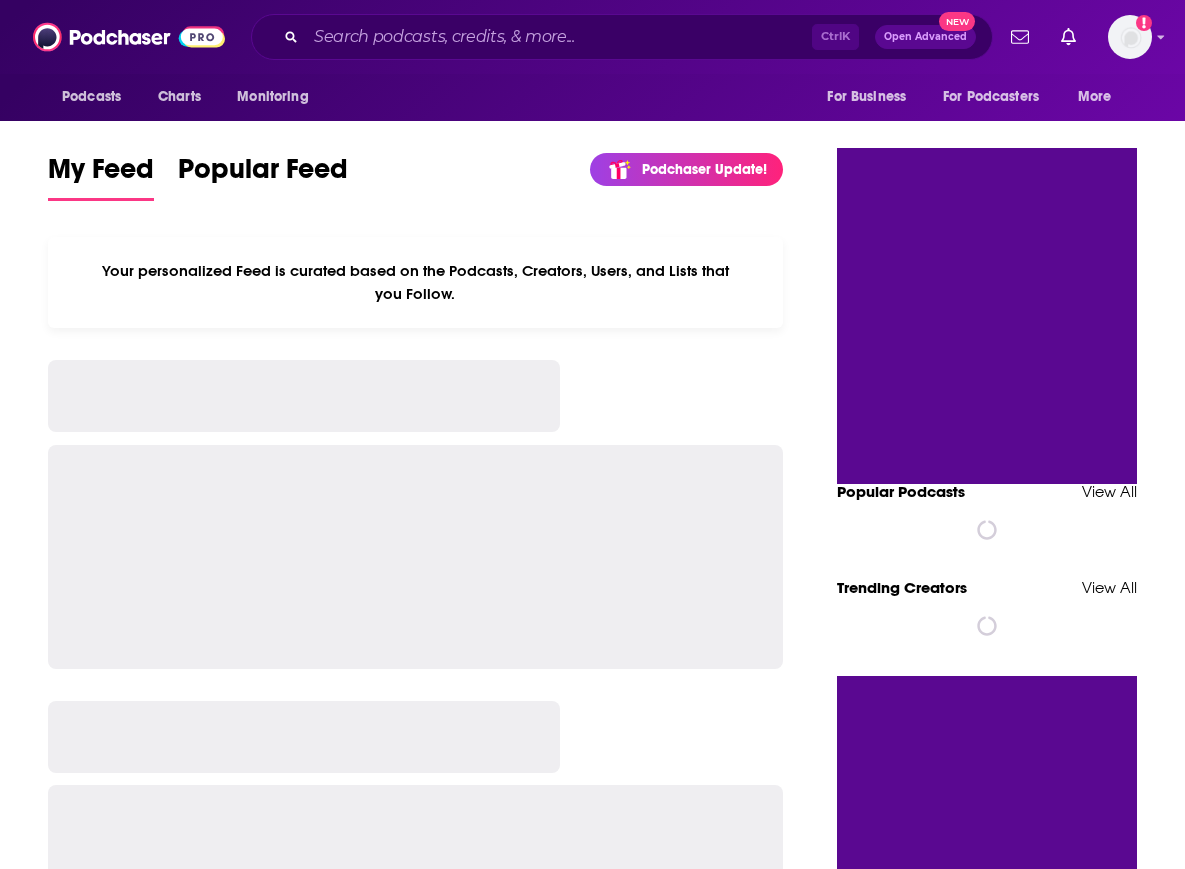 scroll, scrollTop: 0, scrollLeft: 0, axis: both 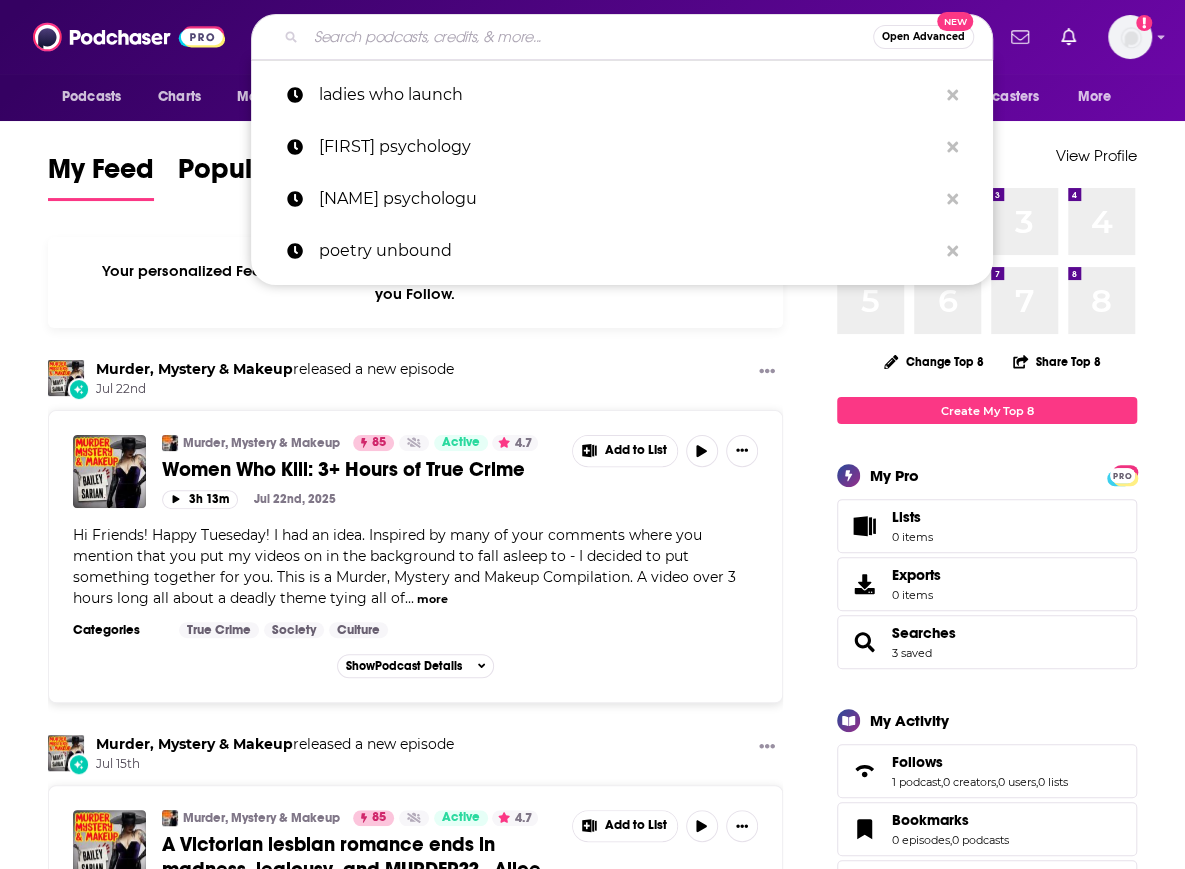 click at bounding box center [589, 37] 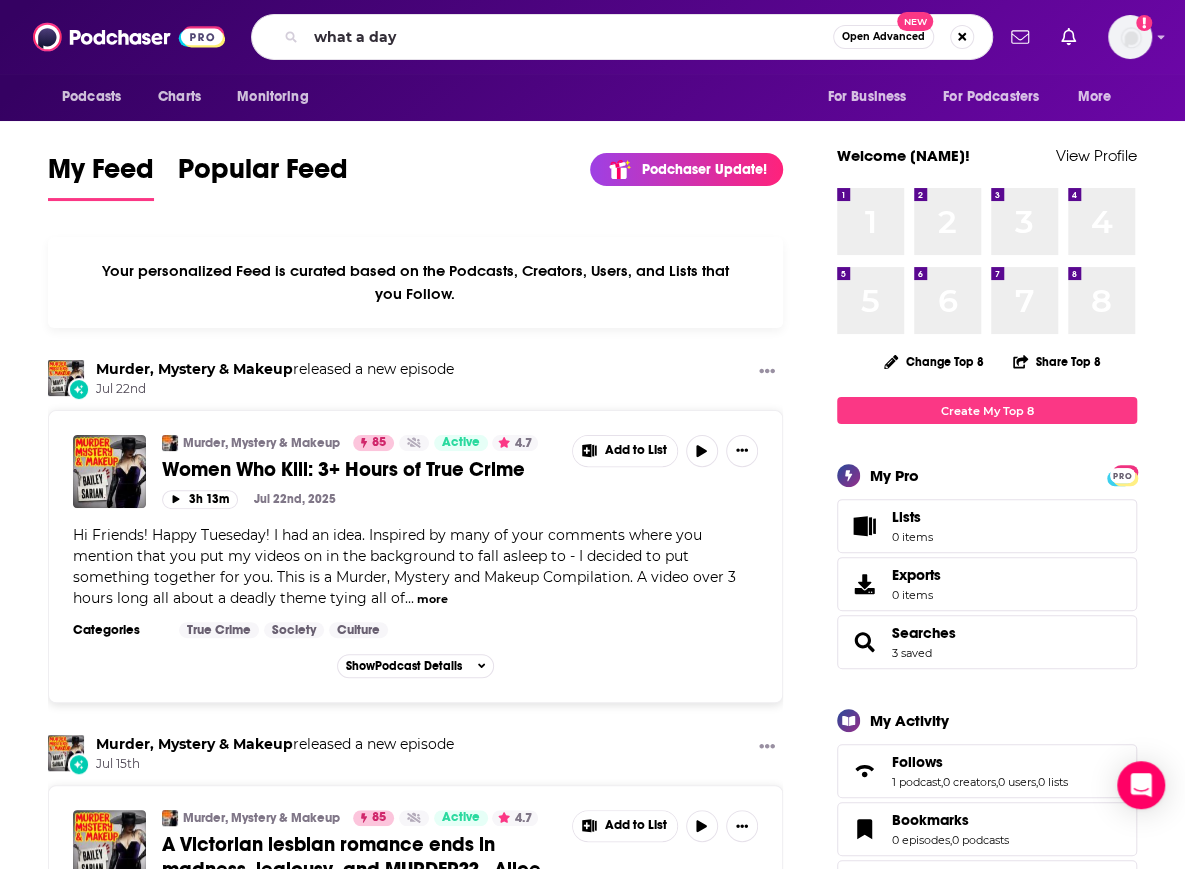 click on "what a day Open Advanced New" at bounding box center [622, 37] 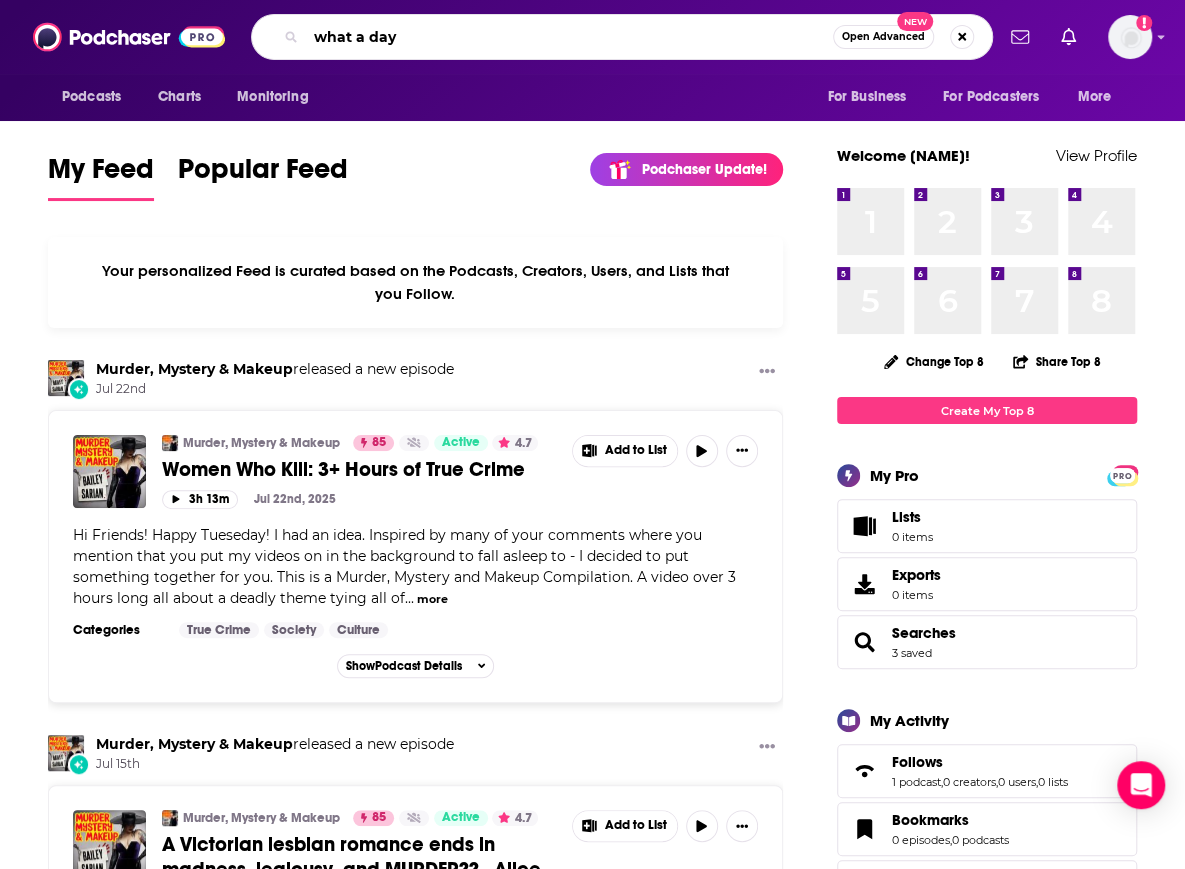 click on "what a day" at bounding box center (569, 37) 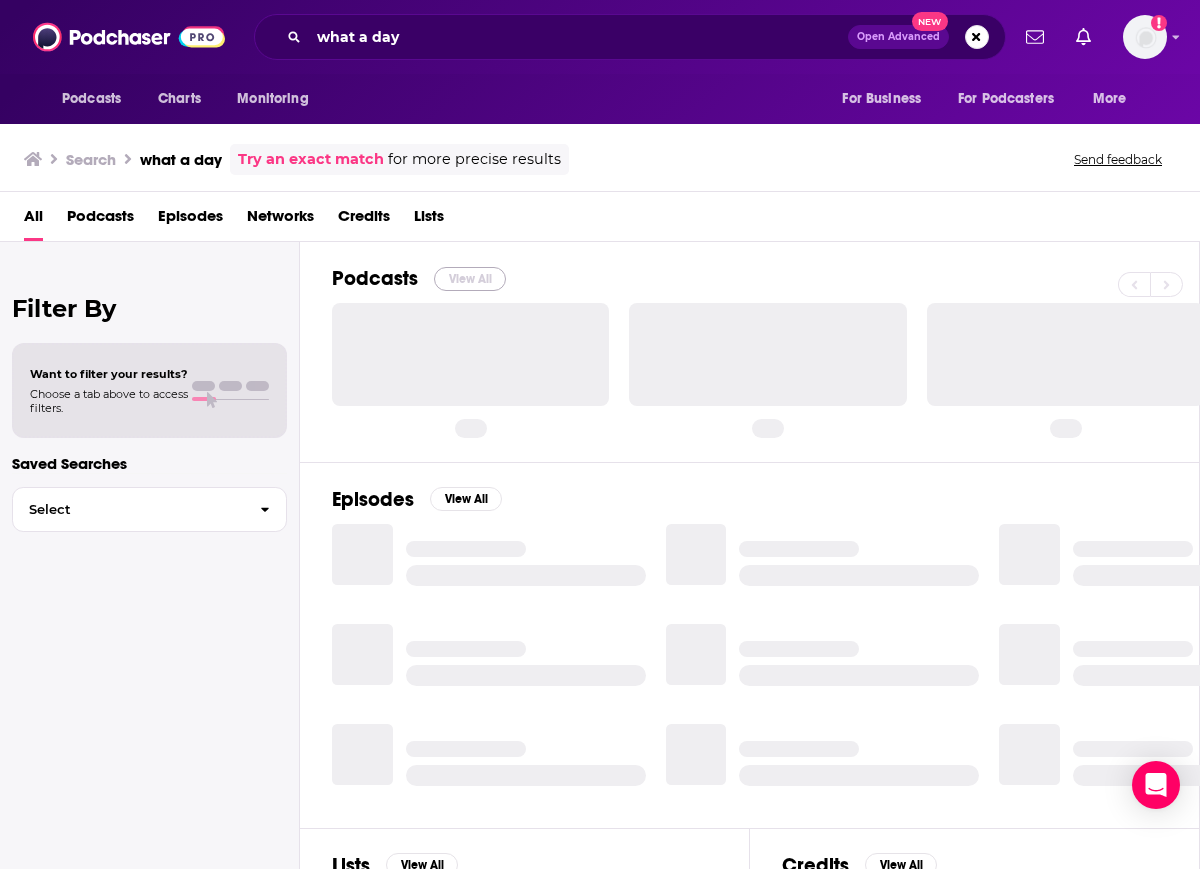 click on "View All" at bounding box center [470, 279] 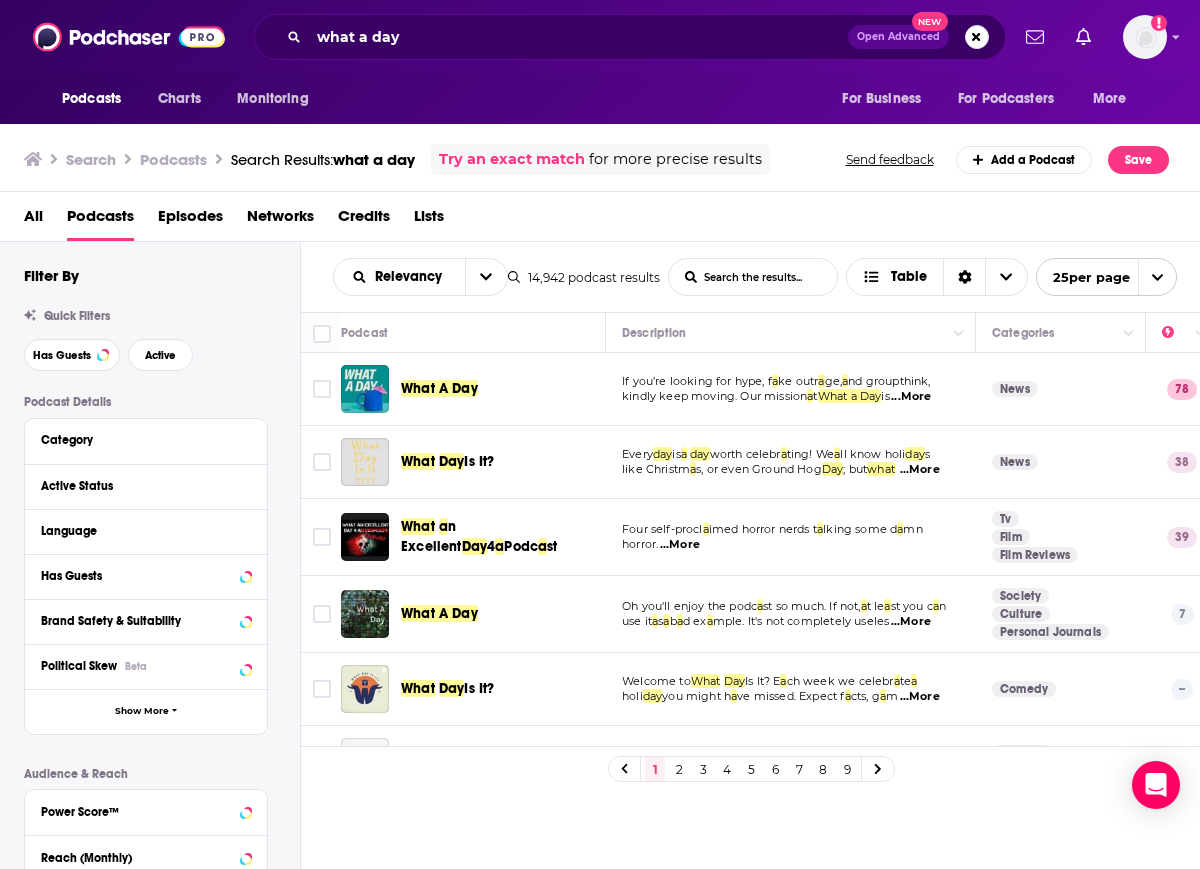 click on "Relevancy List Search Input Search the results... Table 14,942   podcast   results List Search Input Search the results... Table 25  per page Podcast Description Categories Reach (Monthly) Reach (Episode) Top Country What A Day If you’re looking for hype, f a ke outr a ge,  a nd groupthink, kindly keep moving. Our mission  a t  What a Day  is   ...More News 78 1.5m-2.3m 49k-72k   US What   Day  Is It? Every  day  is  a   day  worth celebr a ting! We  a ll know holi day s like Christm a s, or even Ground Hog  Day ; but  what    ...More News 38 Under 1k __   US What   a n Excellent  Day  4  a  Podc a st Four self-procl a imed horror nerds t a lking some d a mn horror.  ...More Tv Film Film Reviews 39 Under 2.5k Under 1.3k   US What A Day Oh you'll enjoy the podc a st so much. If not,  a t le a st you c a n use it  a s  a  b a d ex a mple. It's not completely useles  ...More Society Culture Personal Journals 7 Under 1k __ - What   Day  Is It? Welcome to  What   Day  Is It? E a ch week we celebr a te  a holi a" at bounding box center (751, 616) 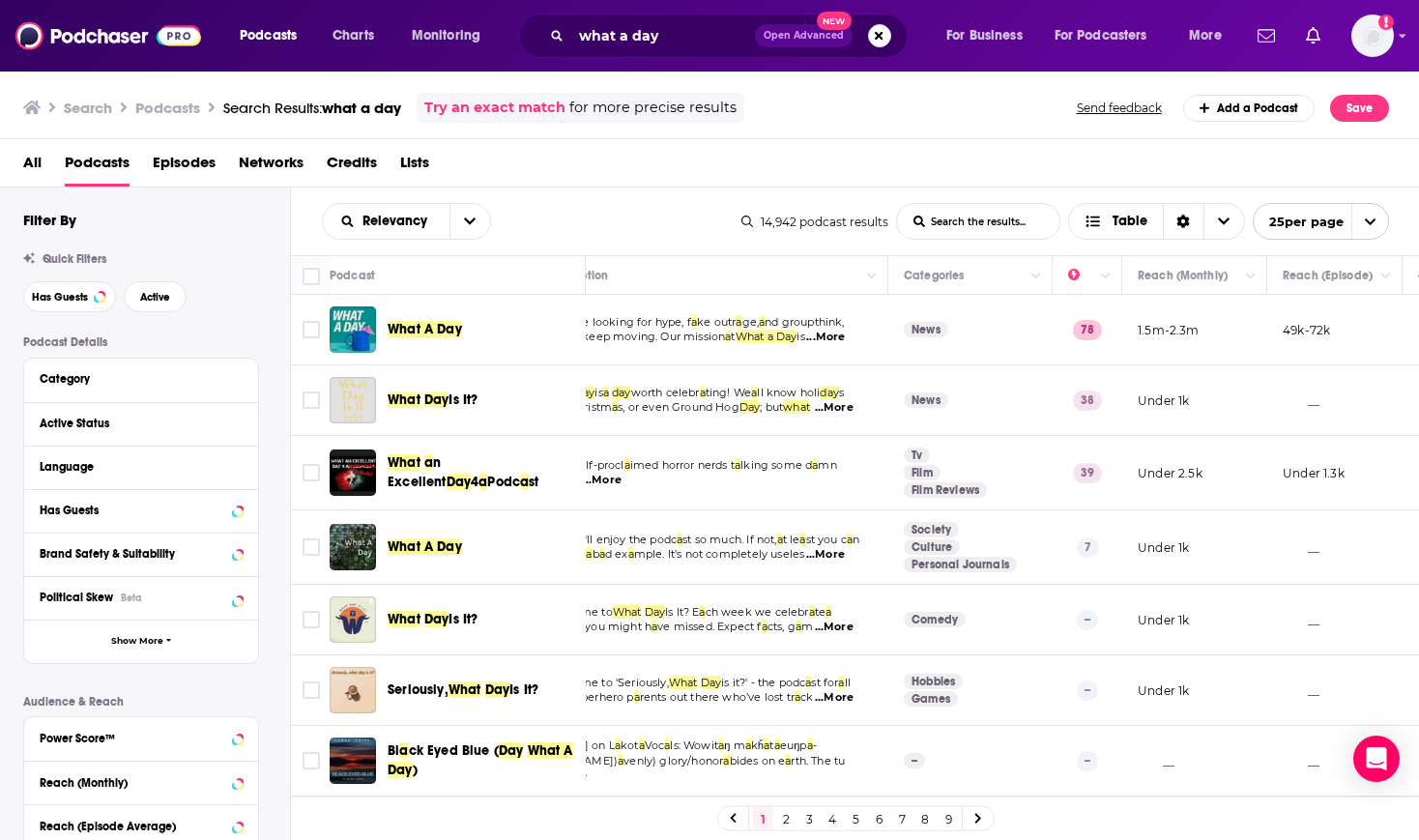 scroll, scrollTop: 0, scrollLeft: 0, axis: both 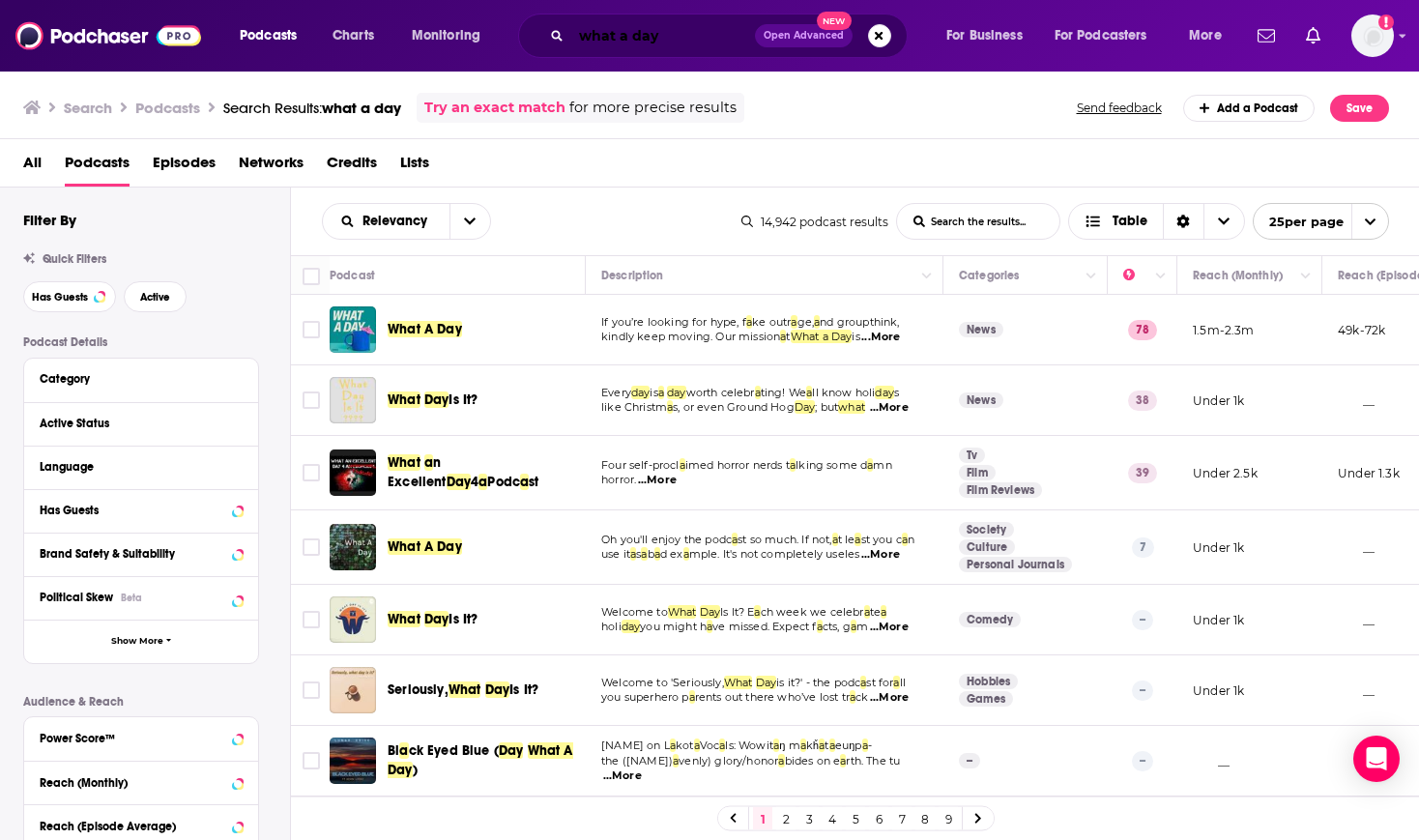 click on "what a day" at bounding box center [663, 36] 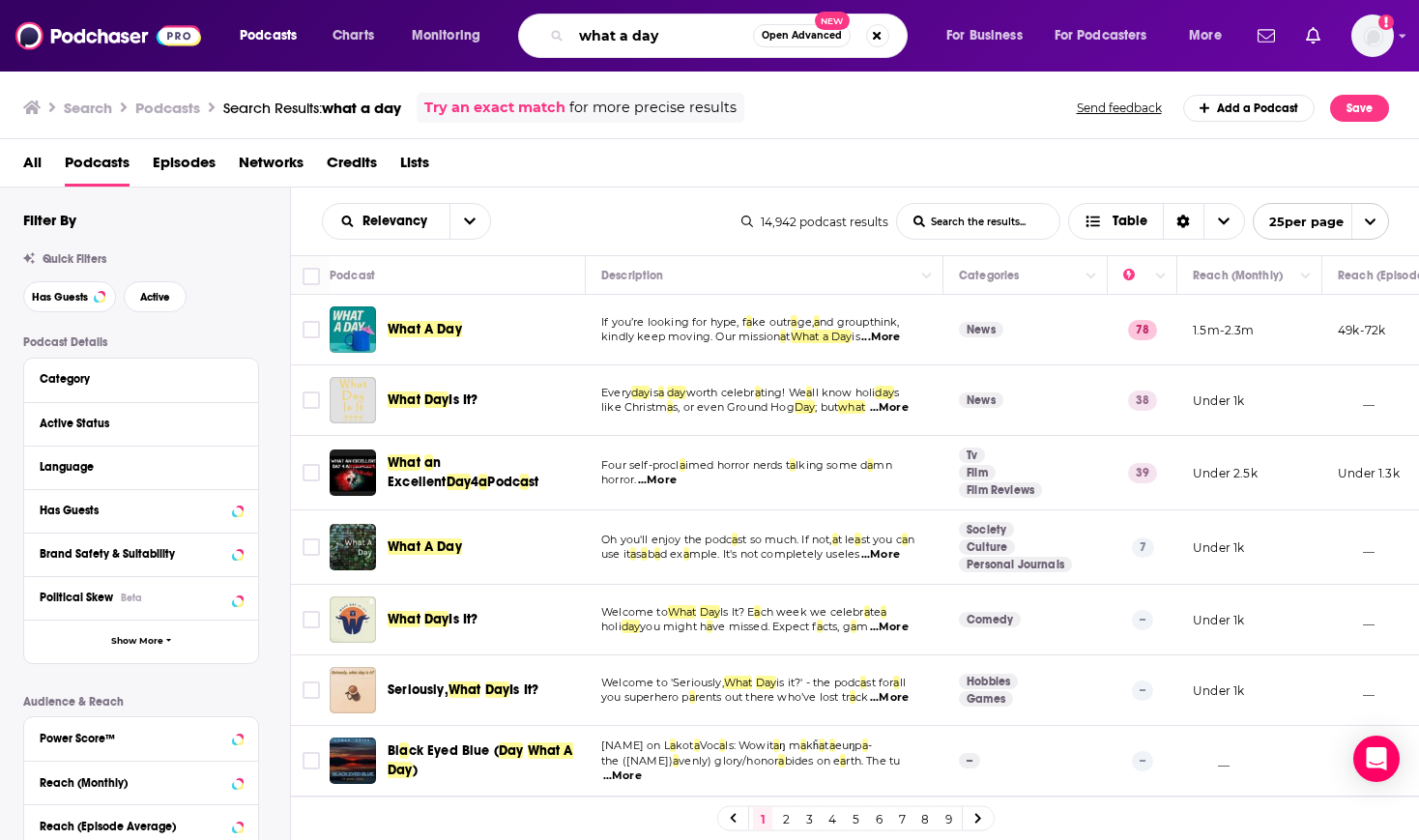 click on "what a day" at bounding box center [662, 36] 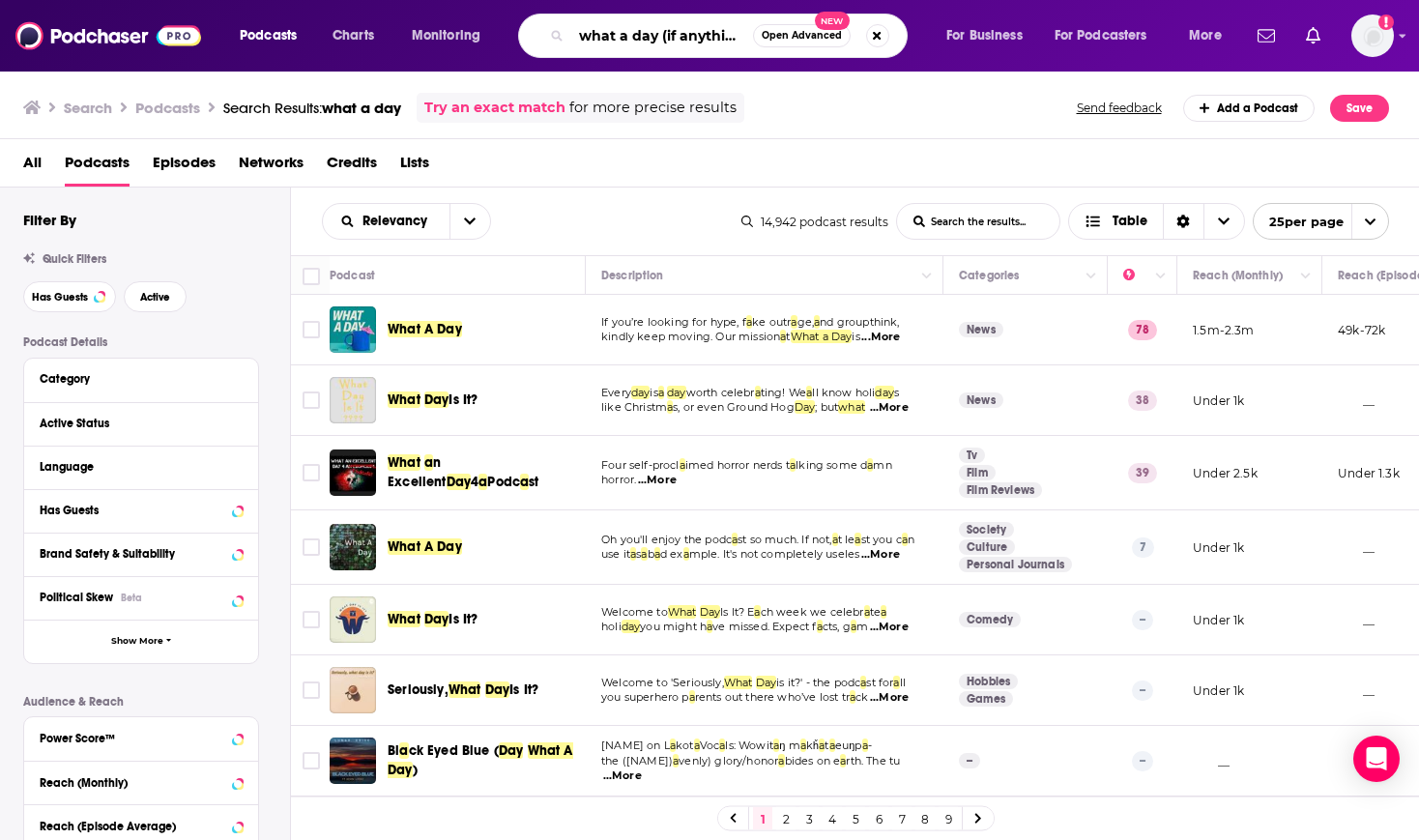 scroll, scrollTop: 0, scrollLeft: 3, axis: horizontal 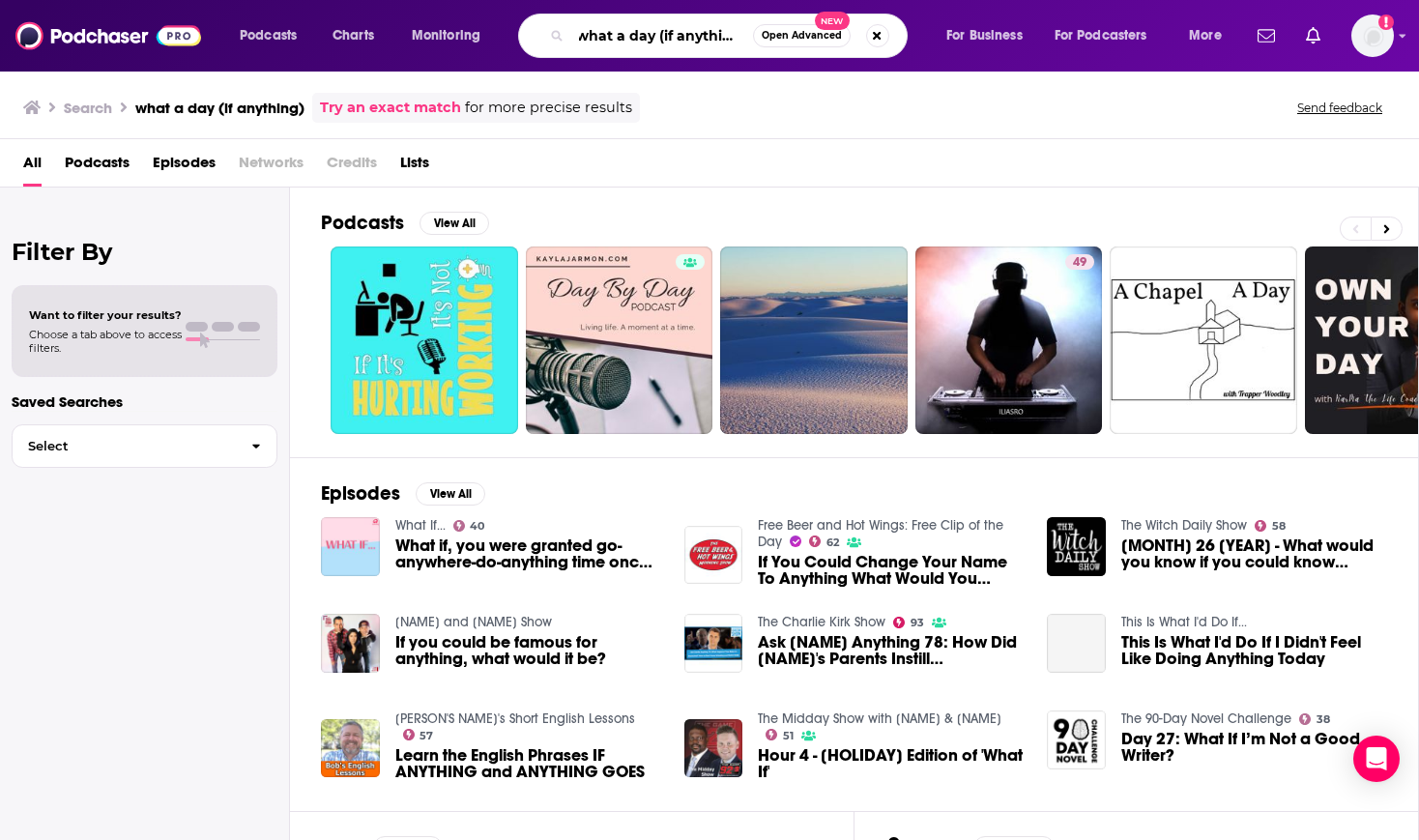 drag, startPoint x: 656, startPoint y: 42, endPoint x: 902, endPoint y: 45, distance: 246.0183 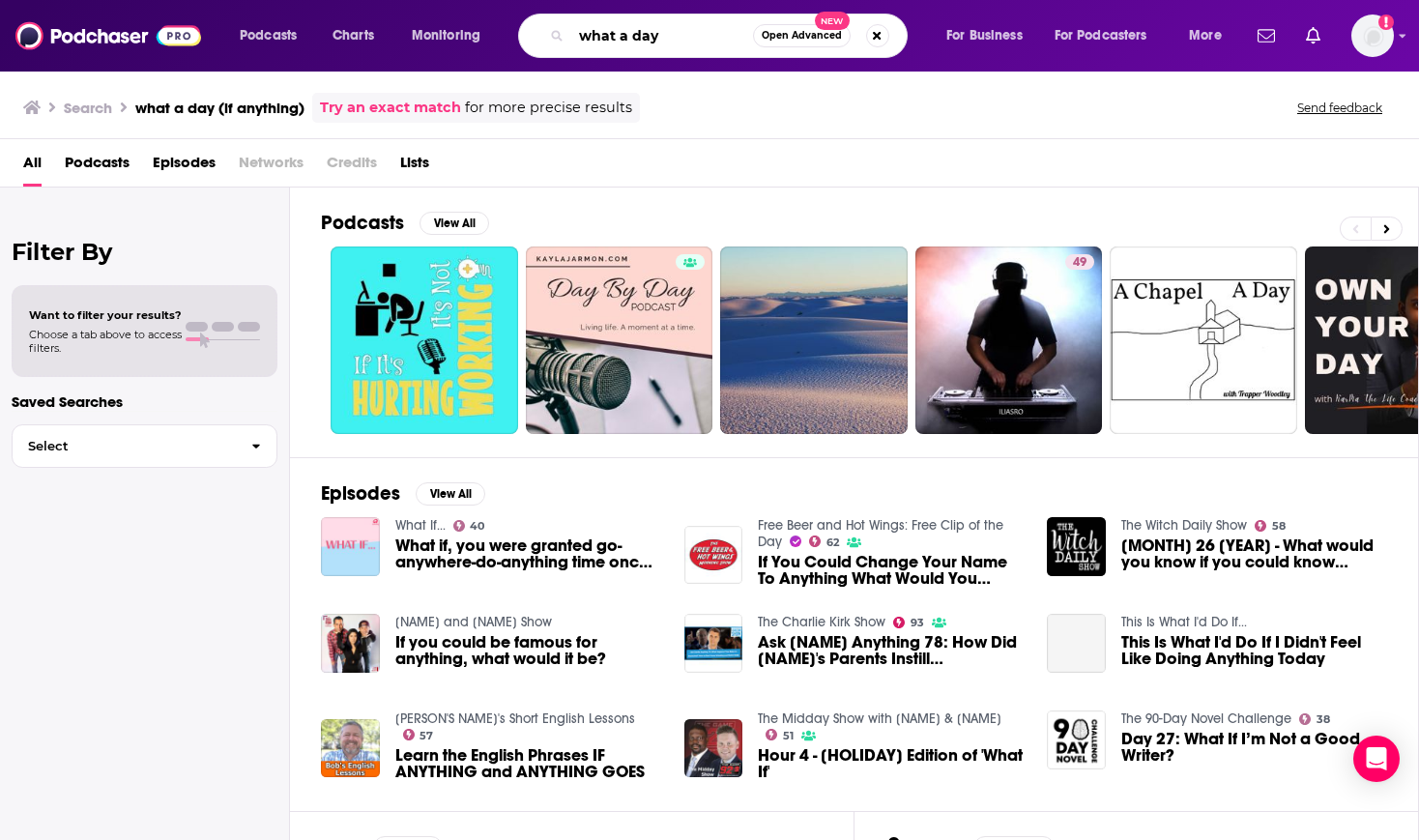 scroll, scrollTop: 0, scrollLeft: 0, axis: both 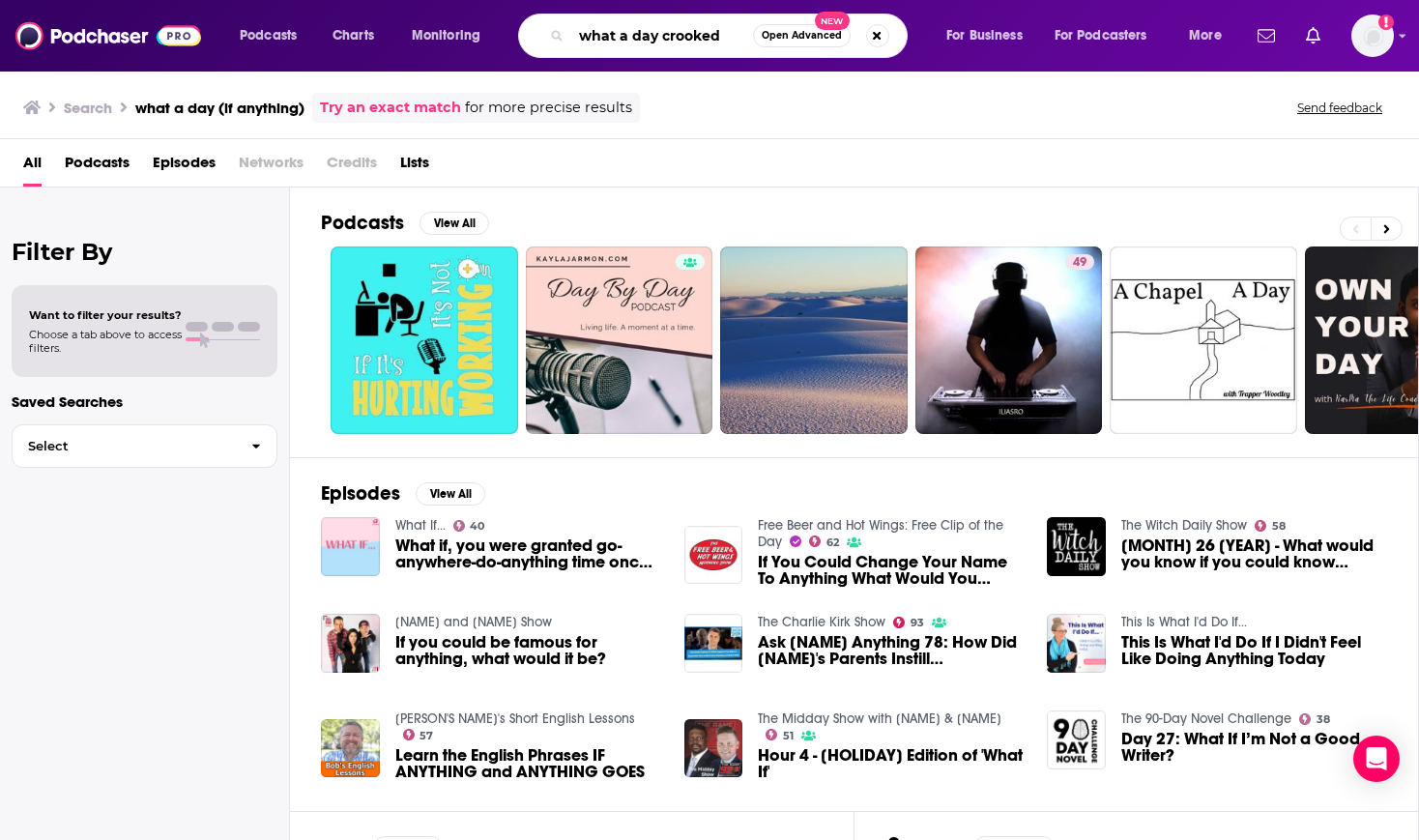 type on "what a day crooked" 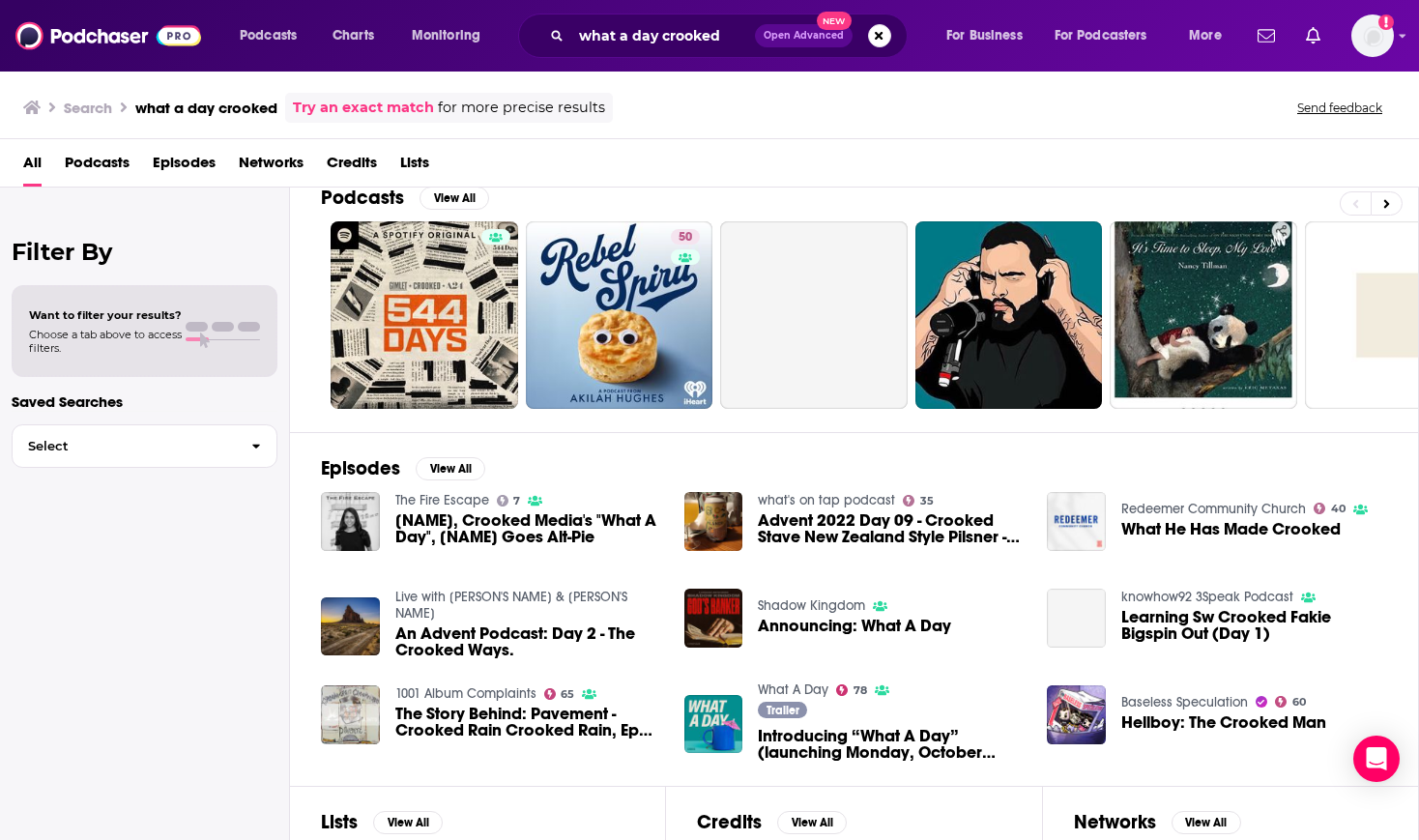 scroll, scrollTop: 0, scrollLeft: 0, axis: both 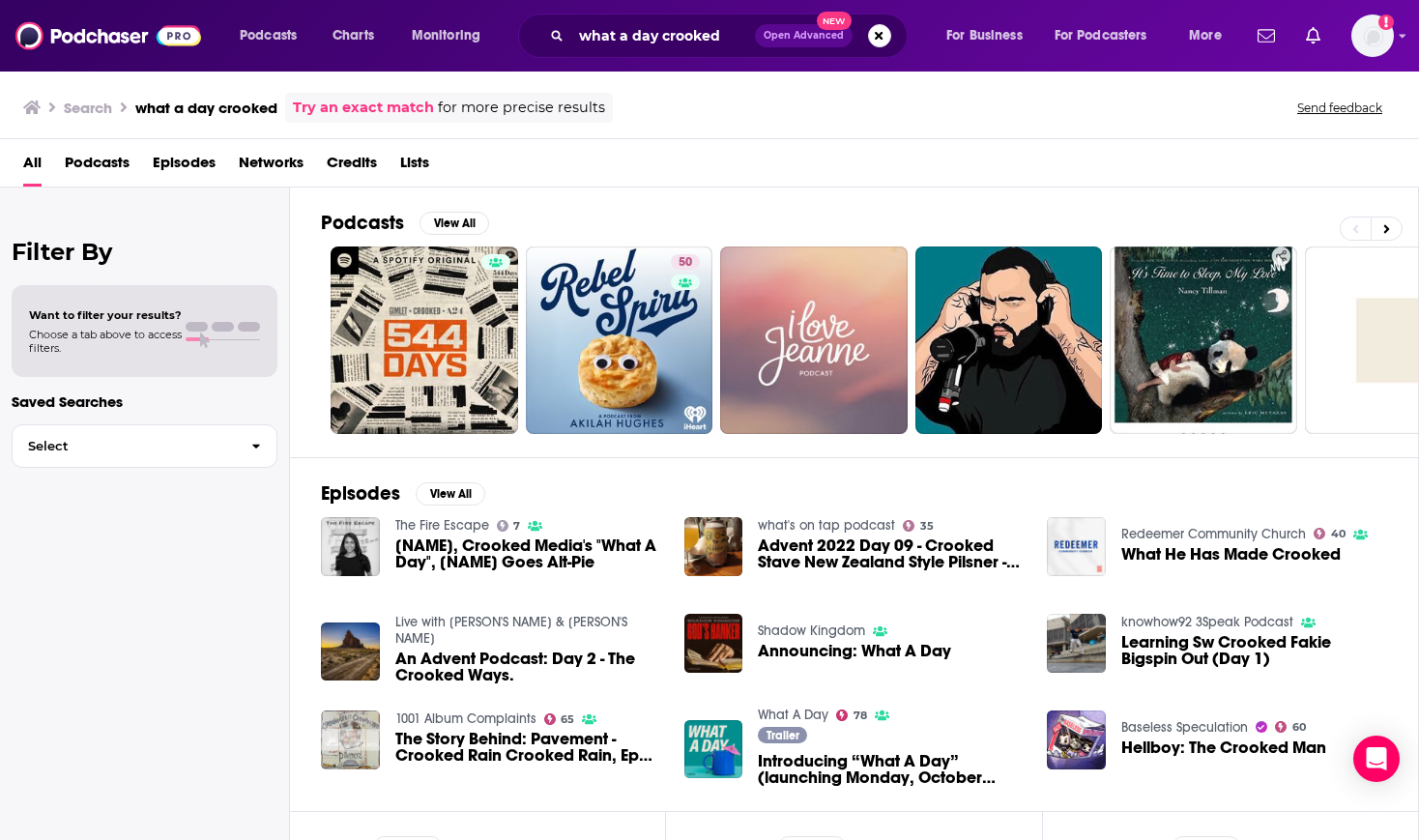 click on "Podcasts" at bounding box center (97, 166) 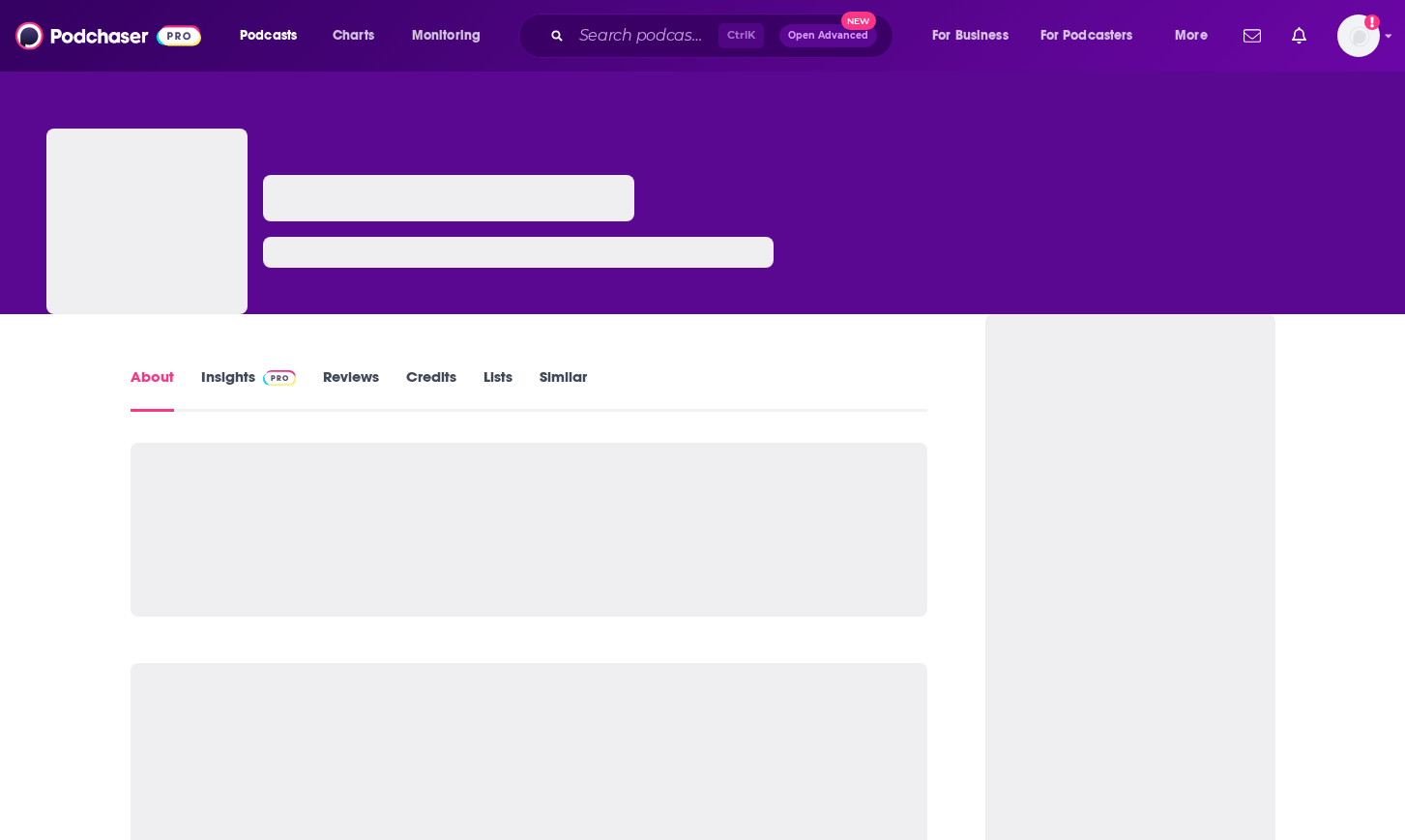scroll, scrollTop: 0, scrollLeft: 0, axis: both 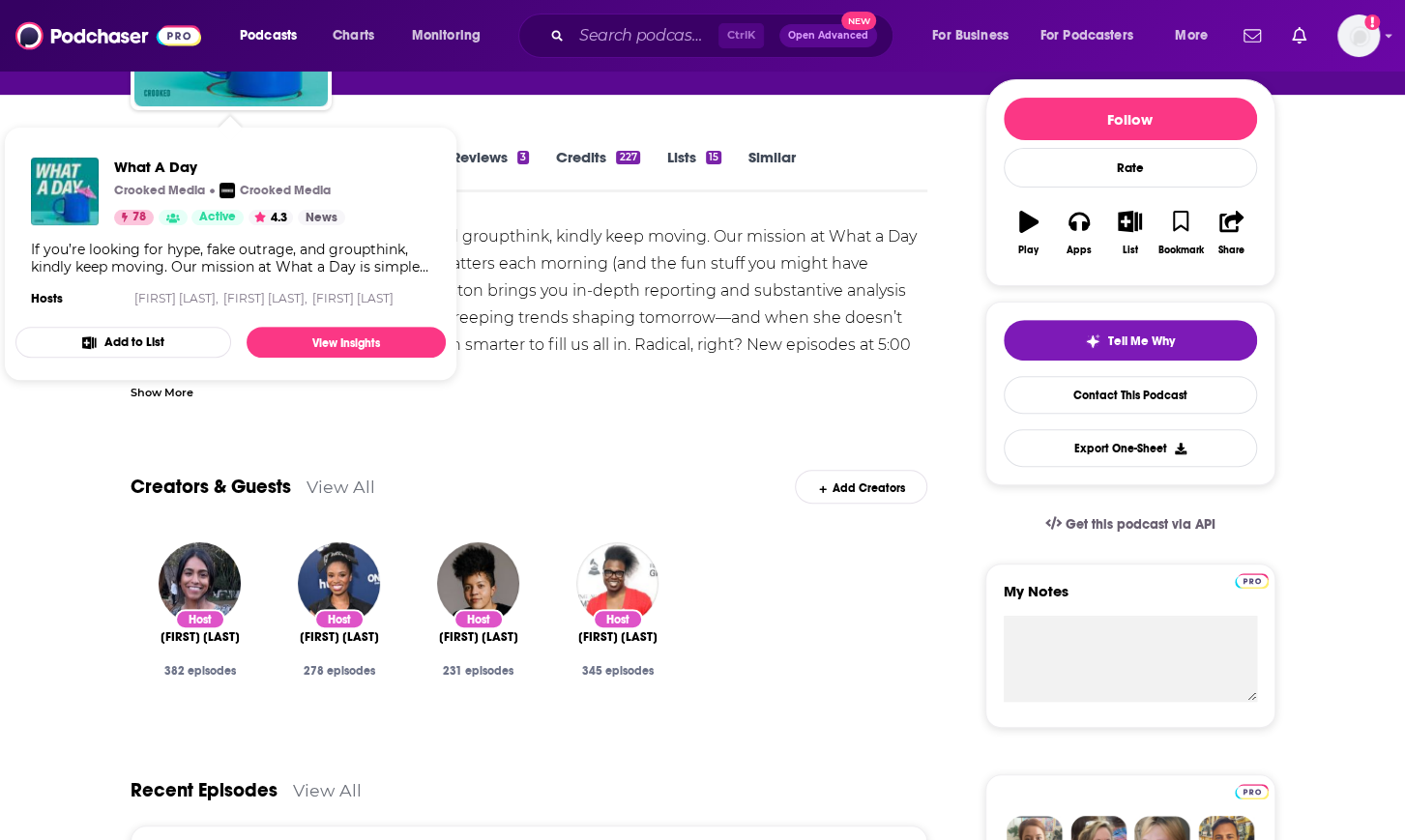 click on "If you’re looking for hype, fake outrage, and groupthink, kindly keep moving. Our mission at What a Day is simple: to be your guide to what truly matters each morning (and the fun stuff you might have missed) in just 20 minutes. Host Jane Coaston brings you in-depth reporting and substantive analysis on the big stories shaping today and the creeping trends shaping tomorrow—and when she doesn’t know the answers, she asks someone even smarter to fill us all in. Radical, right? New episodes at 5:00 a.m. EST, Monday–Friday in your favorite podcast app and on YouTube. Being informed was never this easy." at bounding box center [529, 318] 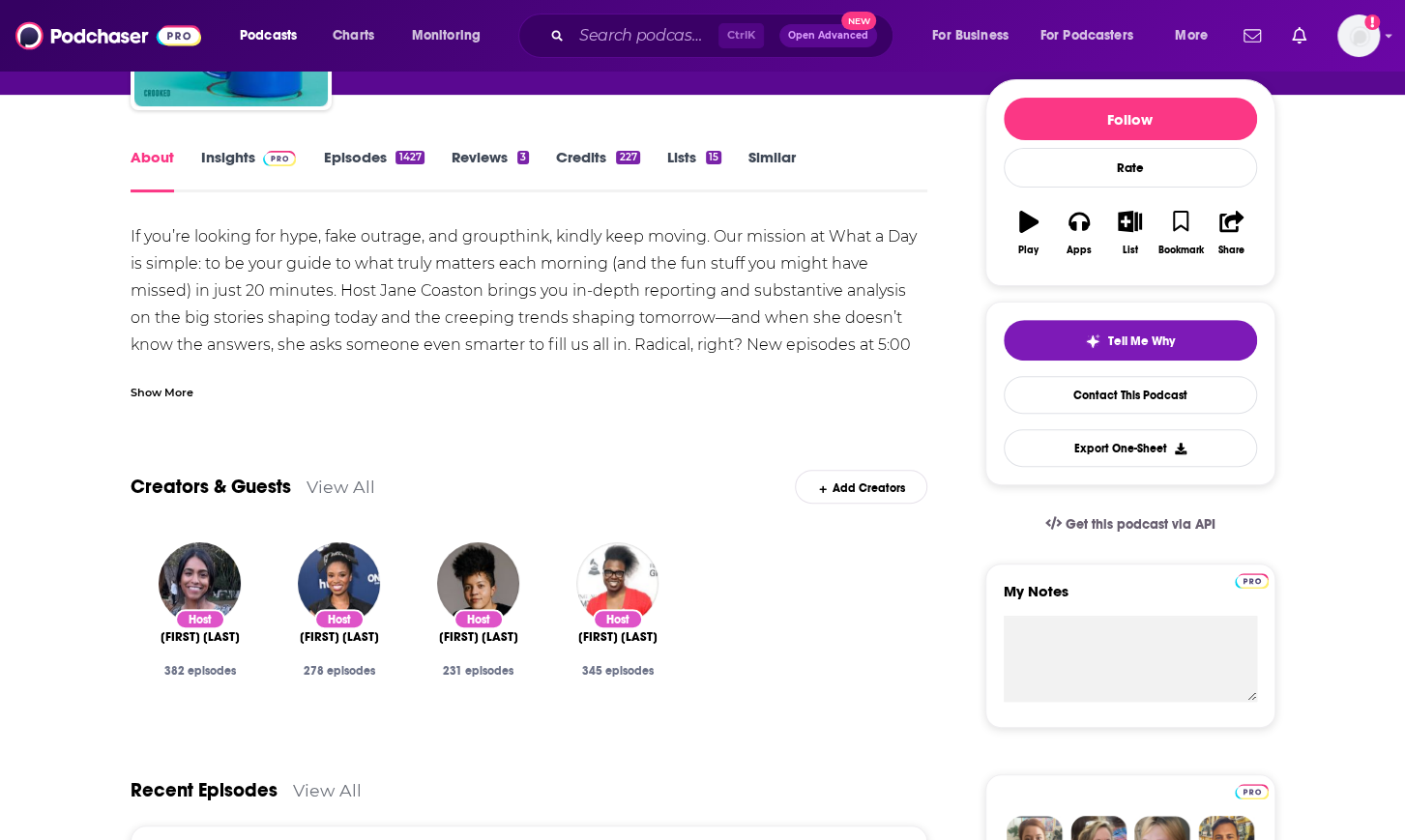 click on "Insights" at bounding box center (249, 170) 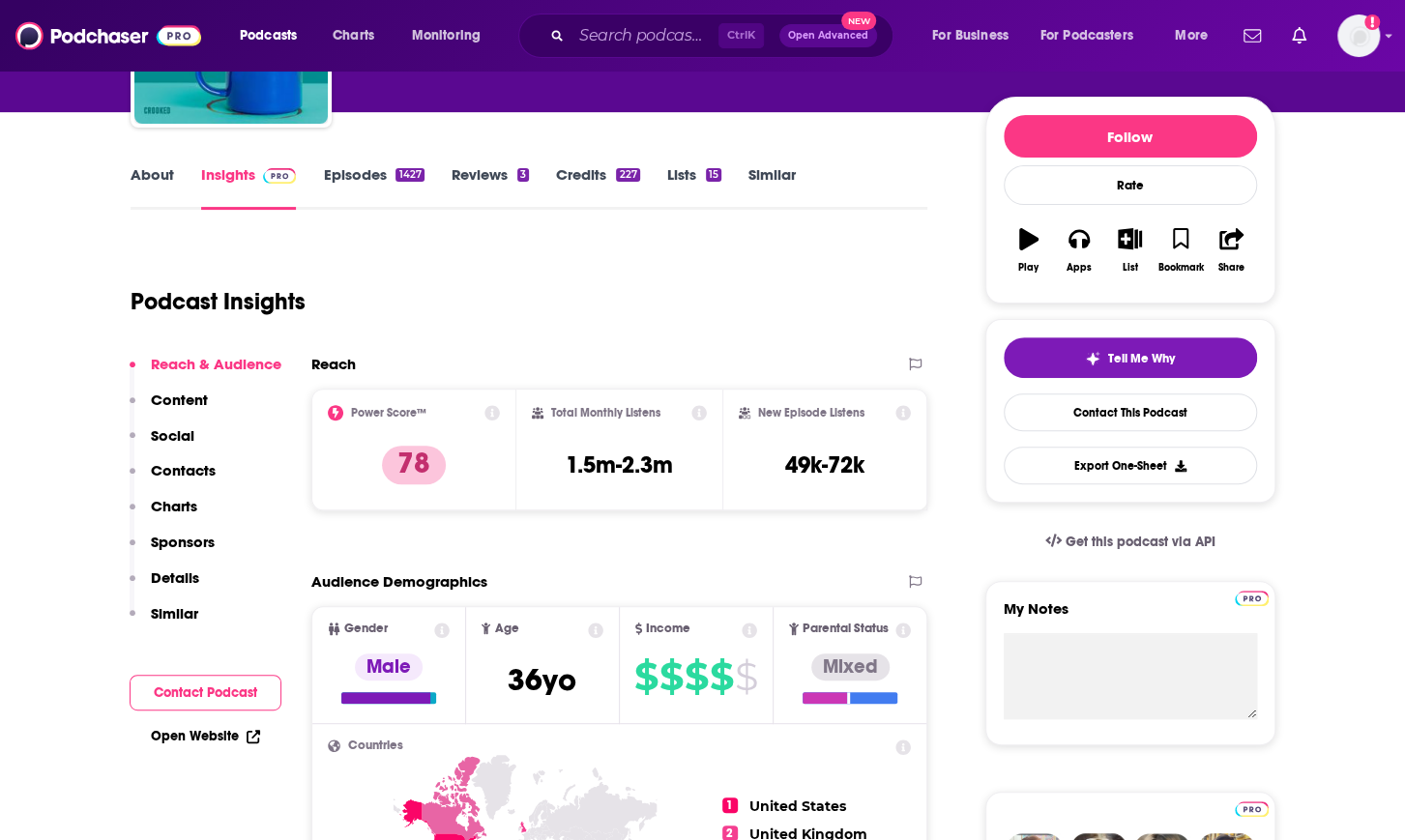 scroll, scrollTop: 214, scrollLeft: 0, axis: vertical 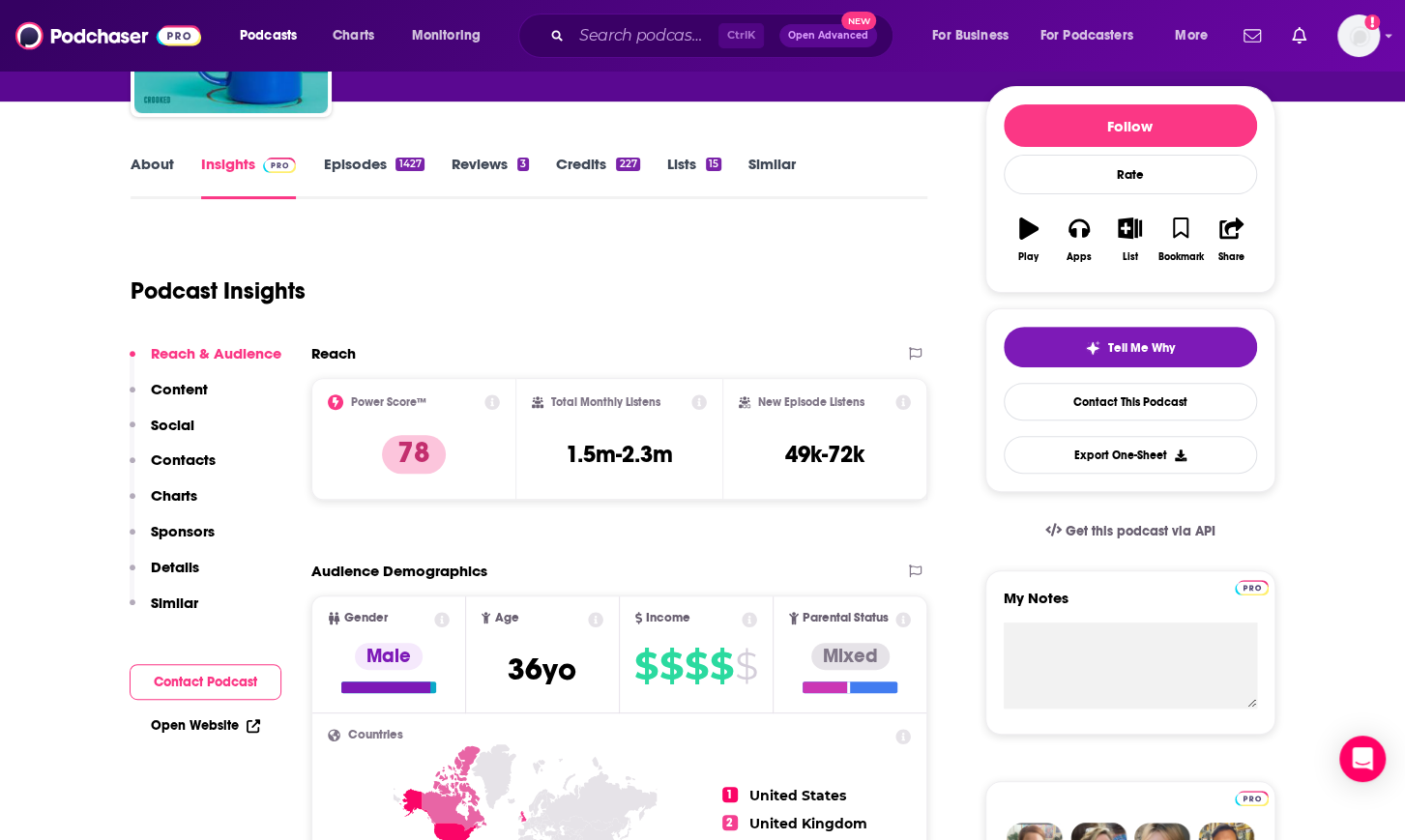 click on "About Insights Episodes 1427 Reviews 3 Credits 227 Lists 15 Similar Podcast Insights Reach & Audience Content Social Contacts Charts Sponsors Details Similar Contact Podcast Open Website  Reach Power Score™ 78 Total Monthly Listens 1.5m-2.3m New Episode Listens 49k-72k Export One-Sheet Audience Demographics Gender Male Age 36 yo Income $ $ $ $ $ Parental Status Mixed Countries 1 United States 2 United Kingdom 3 Canada 4 Australia Top Cities Sacramento, CA , New York, NY , Oakland, CA , Ottawa , Washington, D. C. , Washington, DC Interests Charity , News , Nonfiction , Pets , Politics , Television & Film Jobs Journalists/Reporters , Attorneys/Lawyers , Directors , Professors , Retirees , Principals/Owners Ethnicities White / Caucasian , African American , Hispanic , Asian Show More Content Political Skew Medium Left Socials Youtube @whatadaypodcast 66k X/Twitter @CrookedMedia 343k Instagram @whataday 16k Twitter @AkilahObviously Host 208k Twitter @GideonResnick Host 45k Twitter @jduffyrice Host 115k Twitter" at bounding box center [702, 4623] 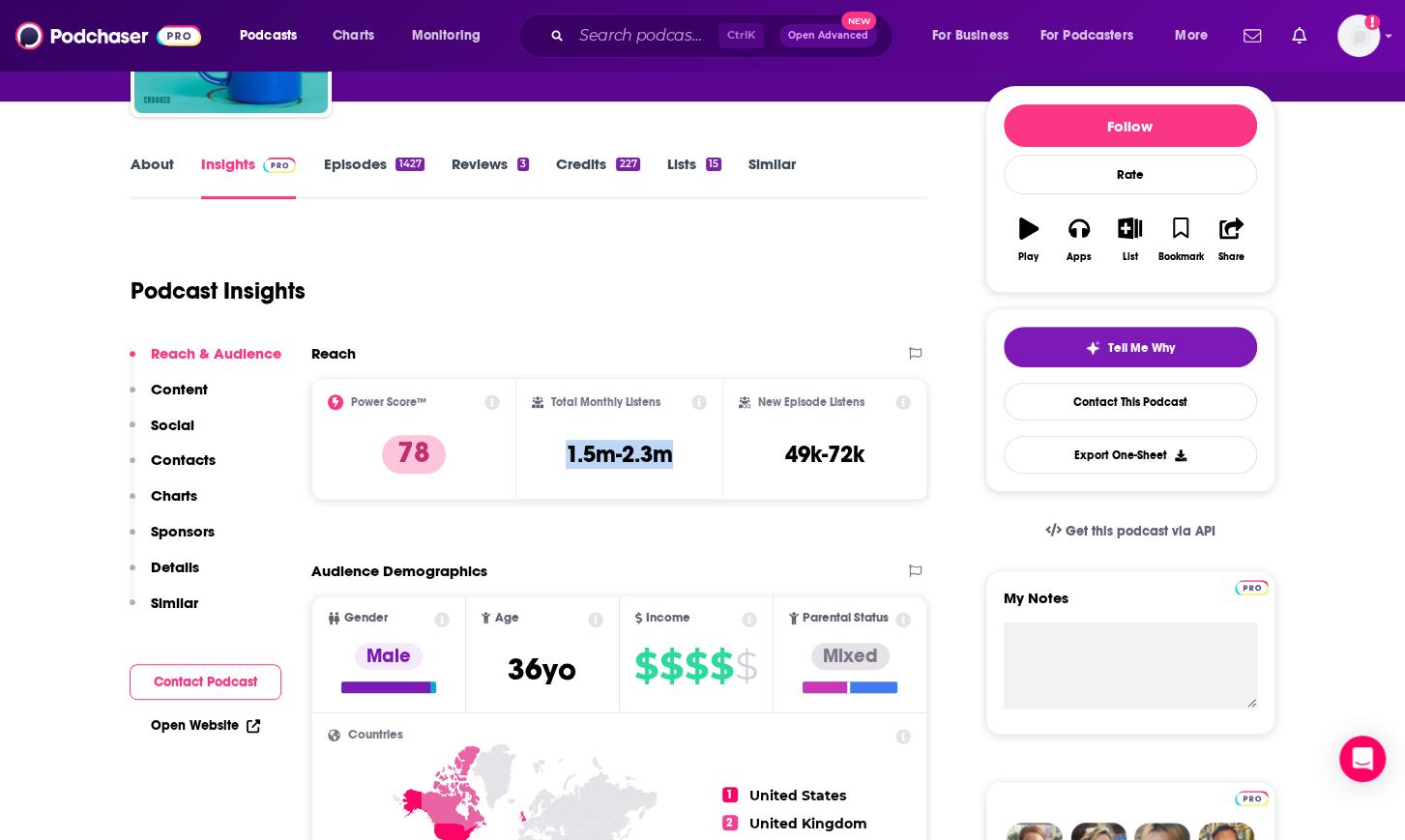 drag, startPoint x: 561, startPoint y: 451, endPoint x: 704, endPoint y: 459, distance: 143.2236 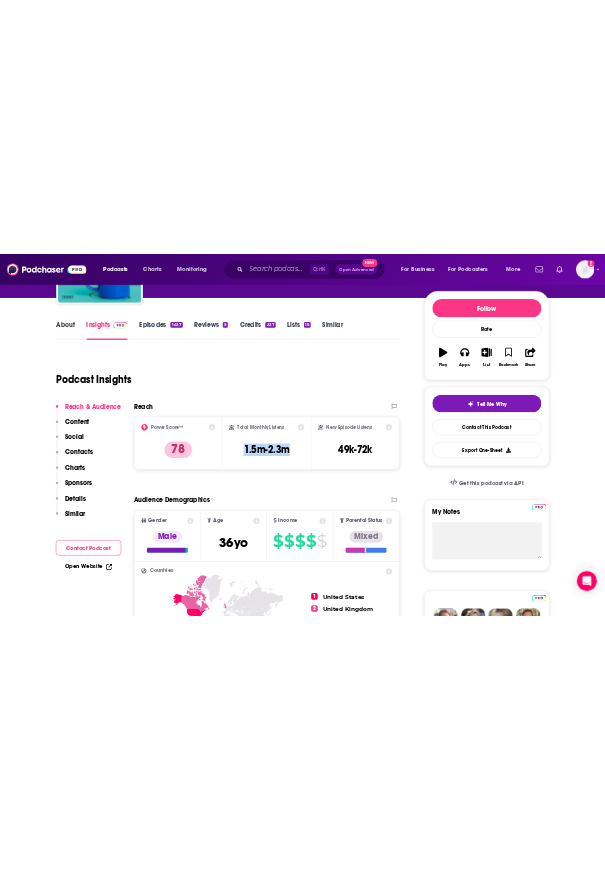 scroll, scrollTop: 233, scrollLeft: 0, axis: vertical 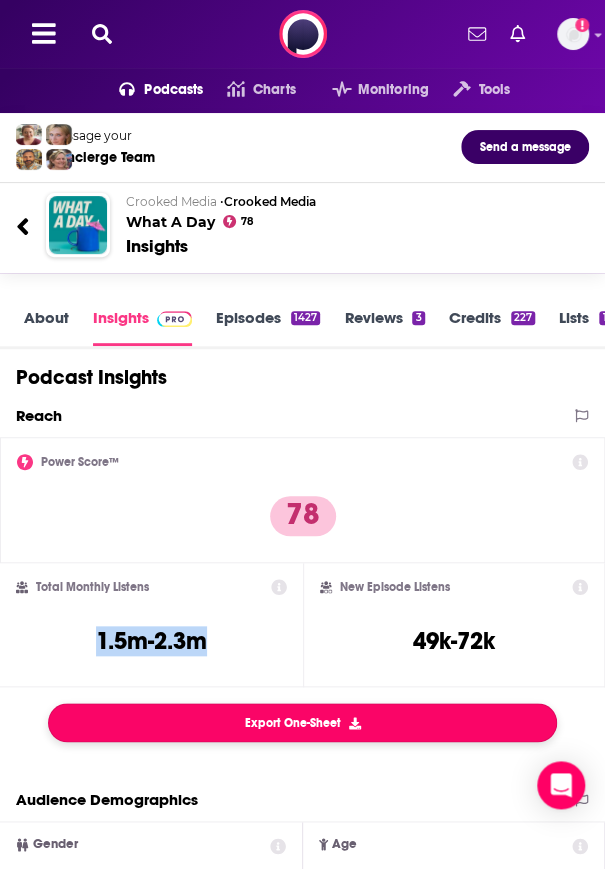 click on "Export One-Sheet" at bounding box center (302, 722) 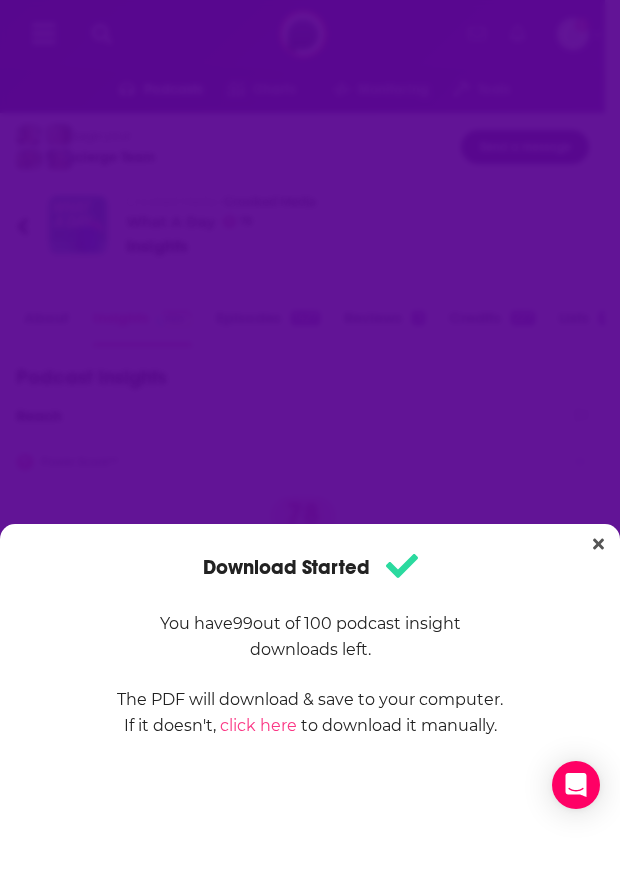 click on "Download Started You have  99  out of 100 podcast insight downloads left. The PDF will download & save to your computer. If it doesn't,   click here   to download it manually." at bounding box center [310, 434] 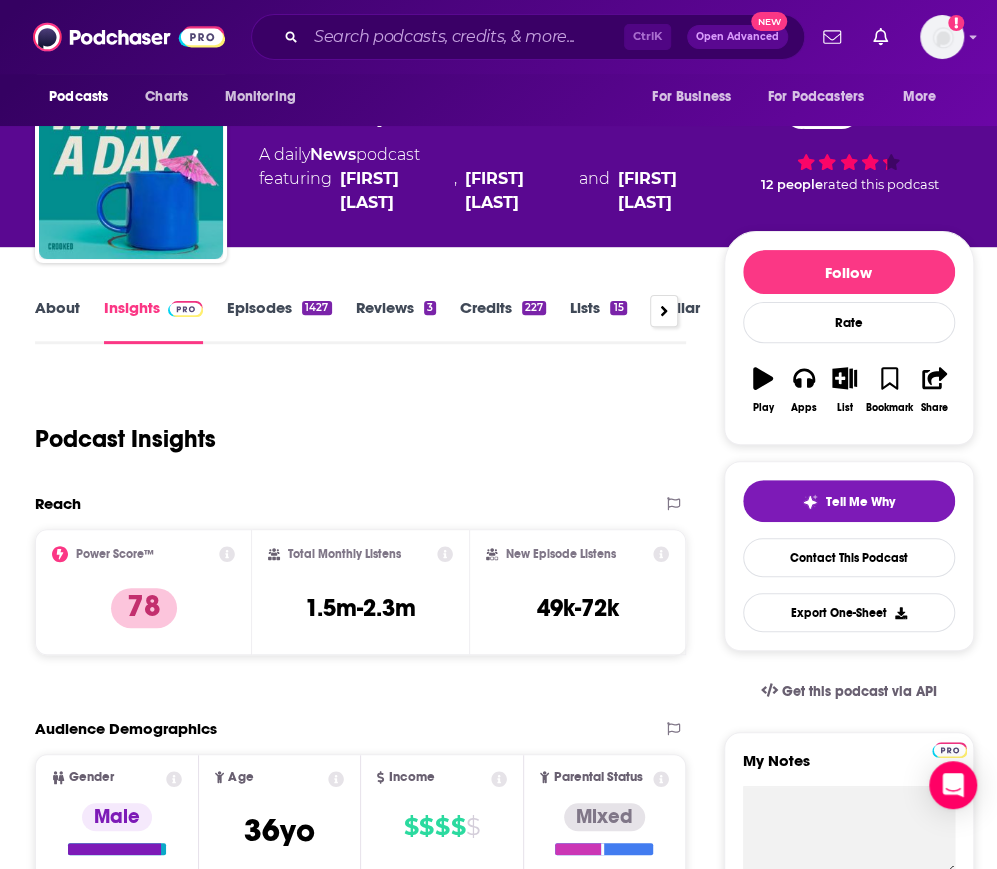 scroll, scrollTop: 61, scrollLeft: 0, axis: vertical 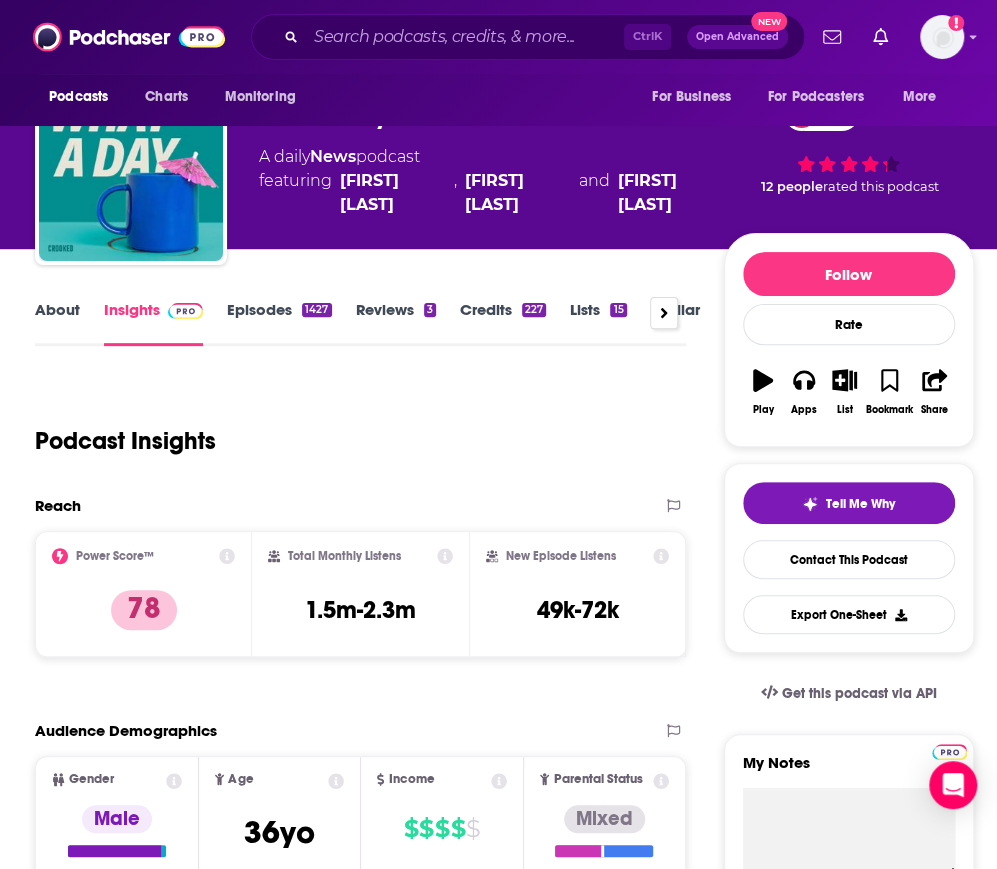 click on "Similar" at bounding box center (675, 323) 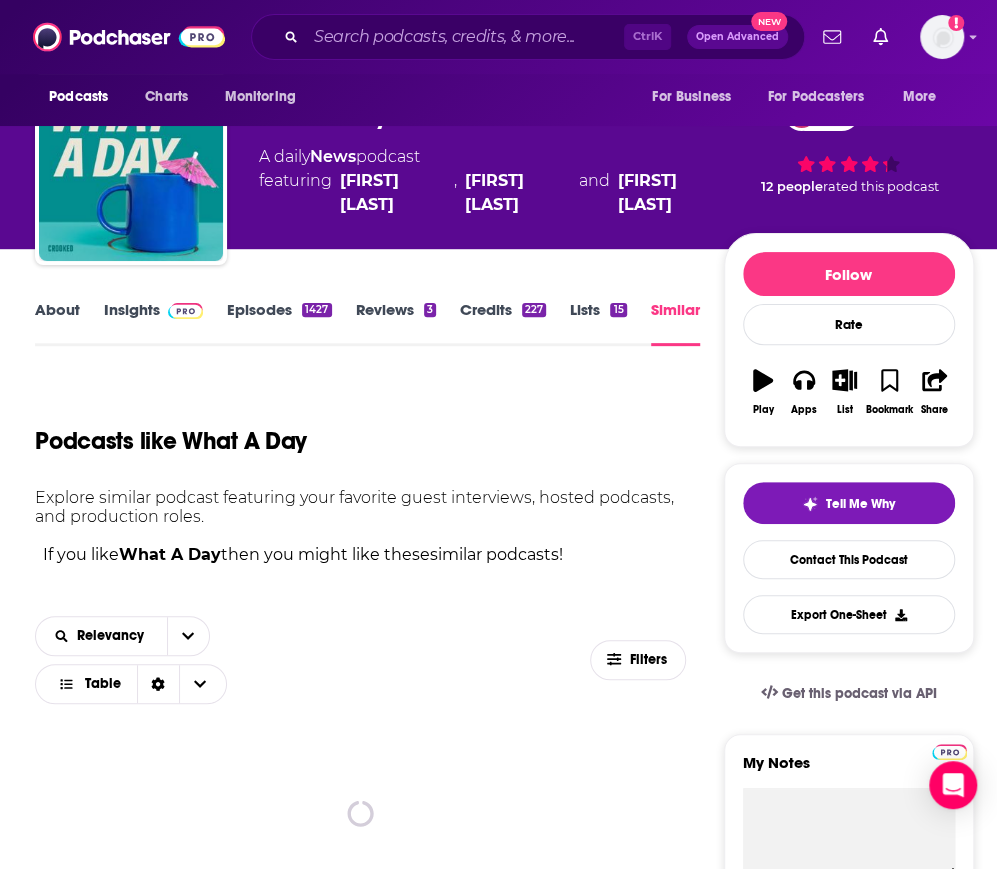 scroll, scrollTop: 0, scrollLeft: 0, axis: both 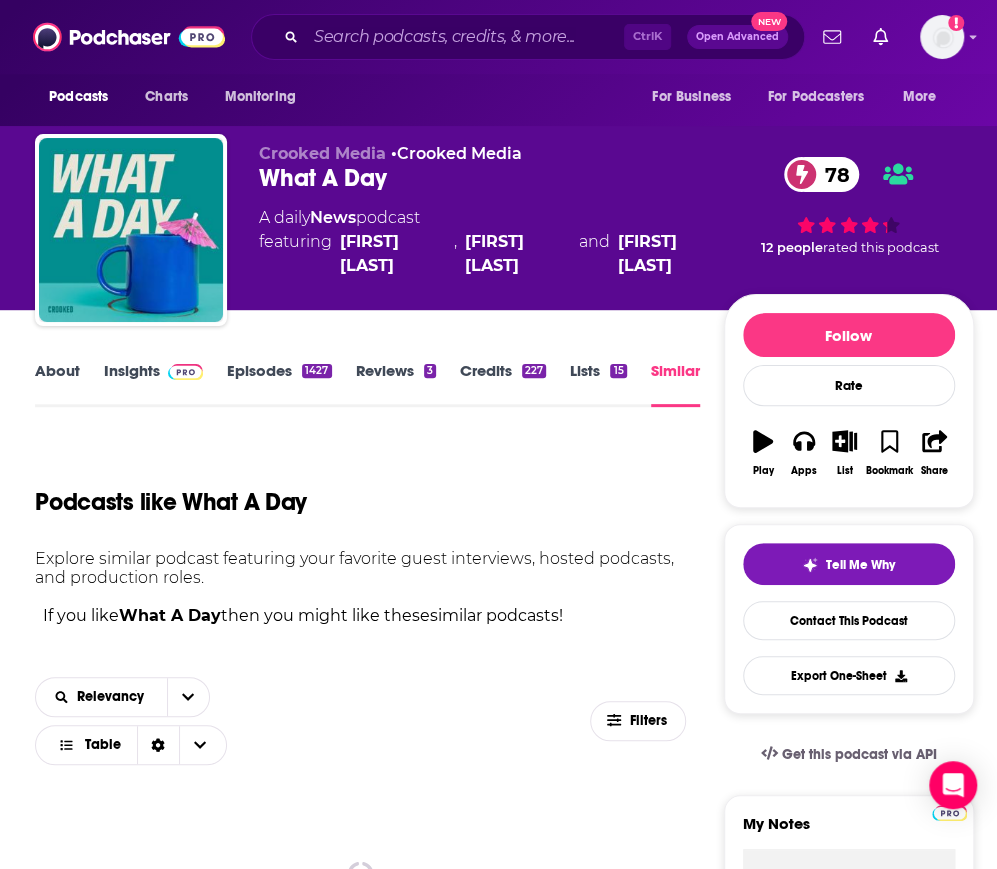 click on "Credits 227" at bounding box center (503, 384) 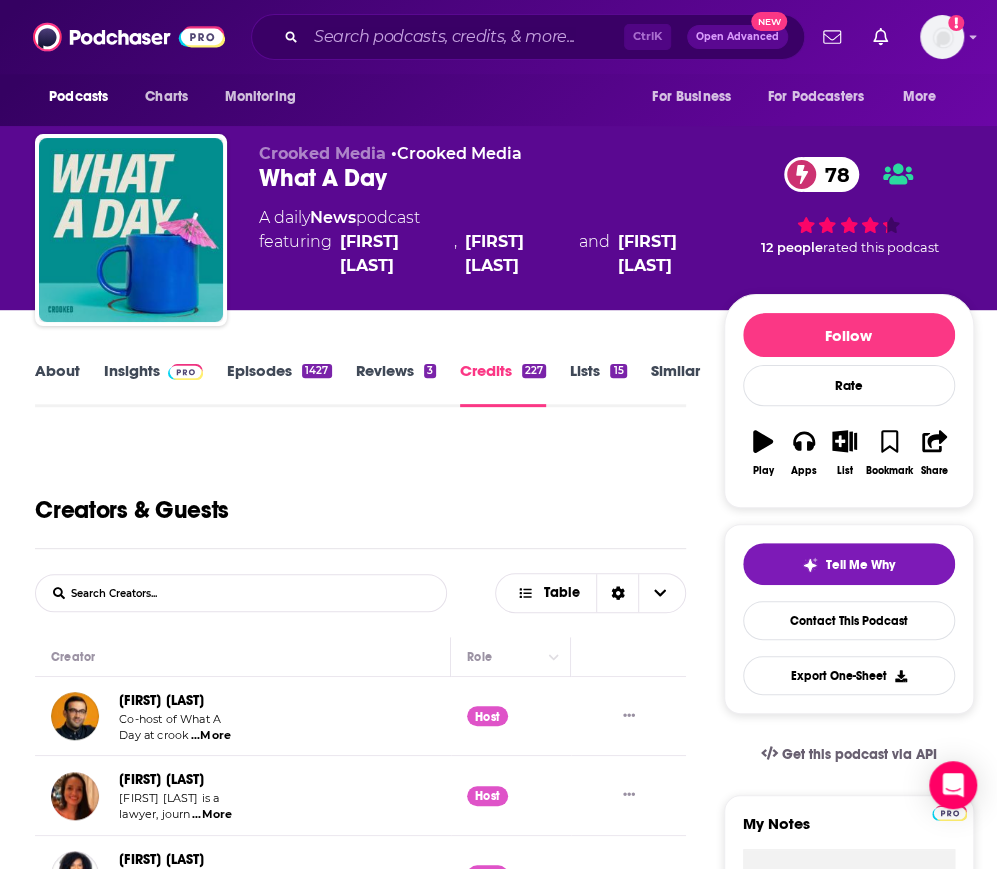 click on "Lists 15" at bounding box center (598, 384) 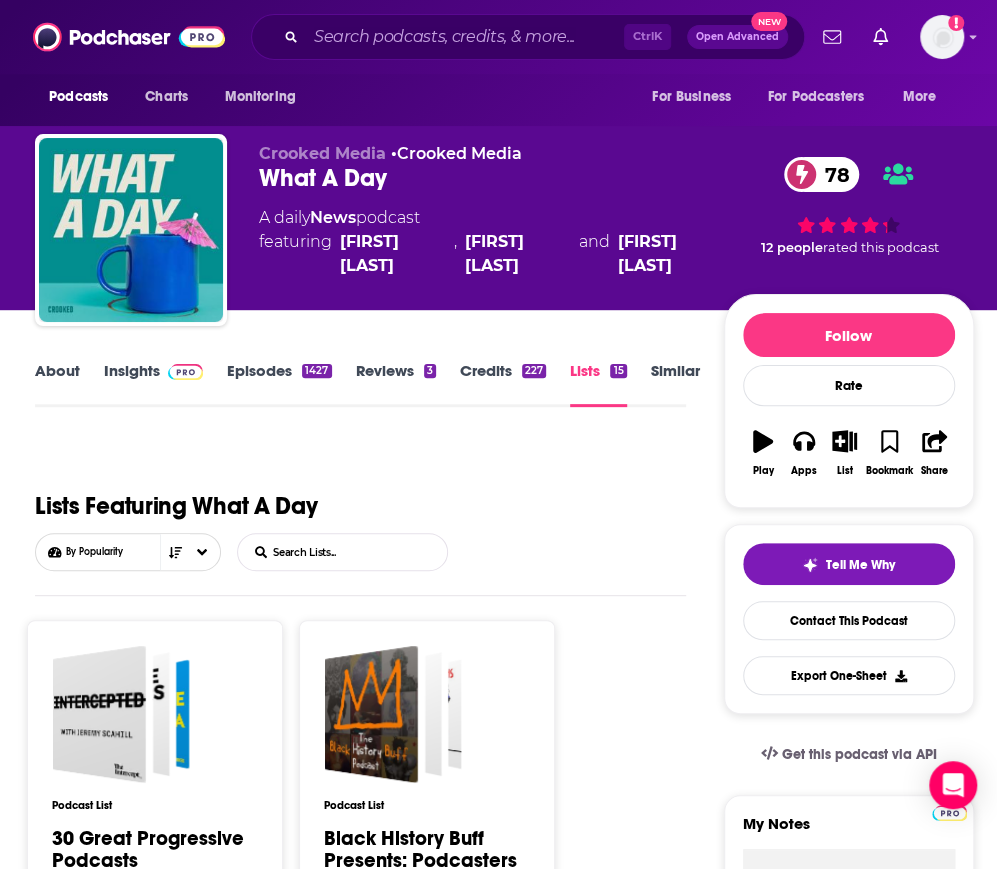 click on "About Insights Episodes 1427 Reviews 3 Credits 227 Lists 15 Similar     Lists Featuring What A Day By Popularity List Search Input Search Lists... Podcast List 30 Great Progressive Podcasts 30   Podcasts 2 Mar 10, 2024 Curated by Ezra Thomas Podcast List Black History Buff Presents: Podcasters of Color 305   Podcasts 14 Jan 24, 2025 Curated by King_Kurus Podcast List Daily News & Current Affairs podcasts 53   Podcasts 1 Dec 19, 2022 Curated by Susie Podcast List US Politics 7   Podcasts 3 Aug 15, 2022 Curated by Gliveras Podcast List Crooked Media  5   Podcasts 0 Mar 6, 2024 Curated by Allyson Marino Podcast List News 2021 15   Podcasts 0 Nov 15, 2021 Curated by Ed Benevides Podcast List Best Podcasts to Listen to When You're In the Waiting Room of the Doc's Office for a Regular Check Up But You're Trying to Act Cool So People Don't Think You're There for a Coronavirus Test 5   Podcasts 3 Nov 15, 2021 Curated by EarBuds Podcast Collective Podcast List Women of Colour Podcasters 7   Podcasts 1 Nov 15, 2021 38" at bounding box center [504, 1357] 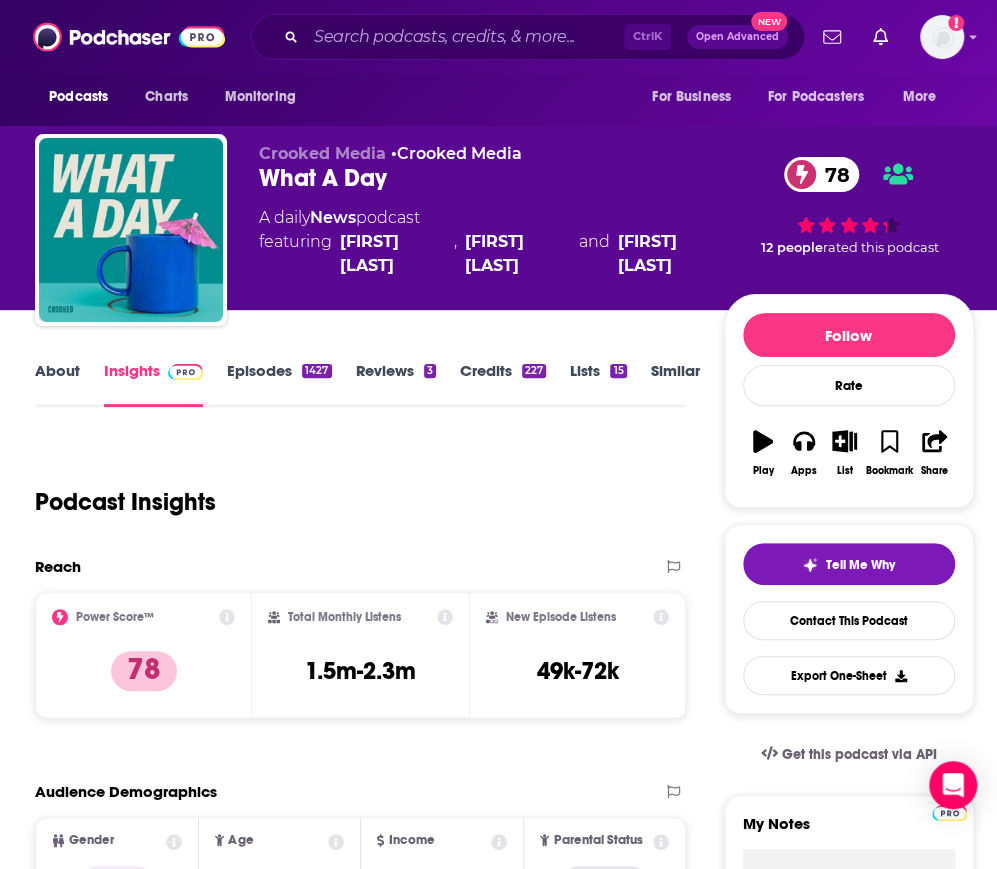 click on "Episodes 1427" at bounding box center [279, 384] 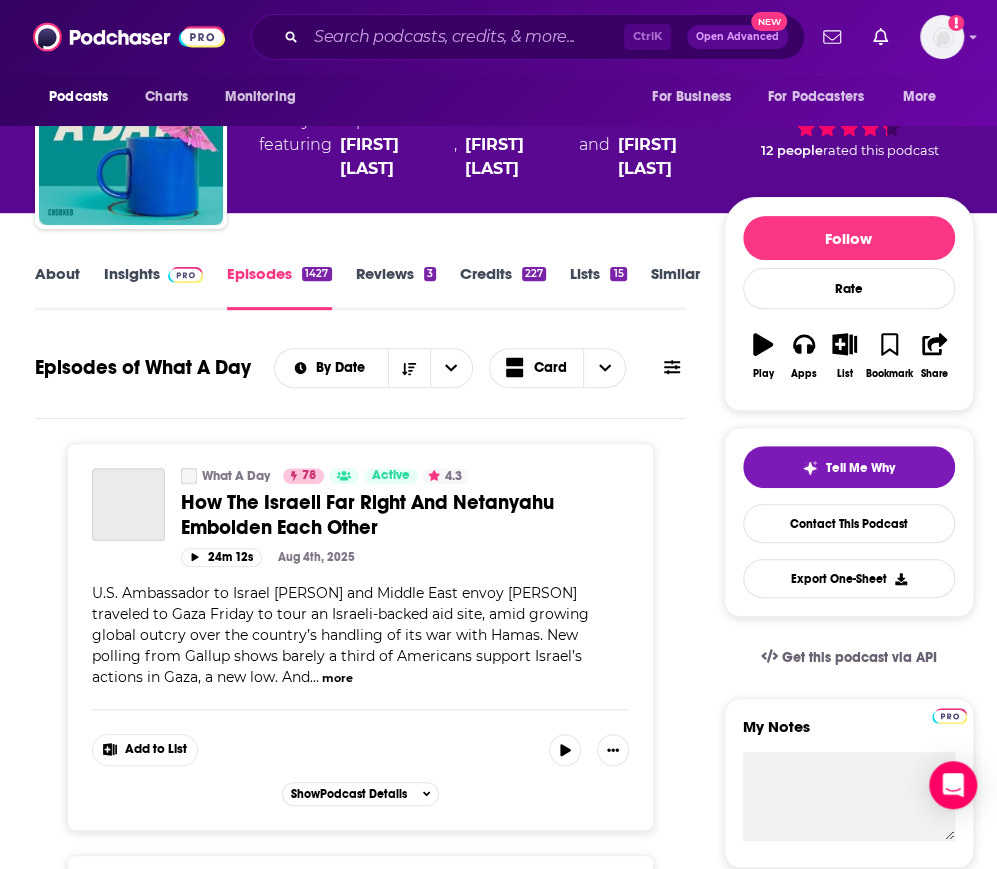 scroll, scrollTop: 113, scrollLeft: 0, axis: vertical 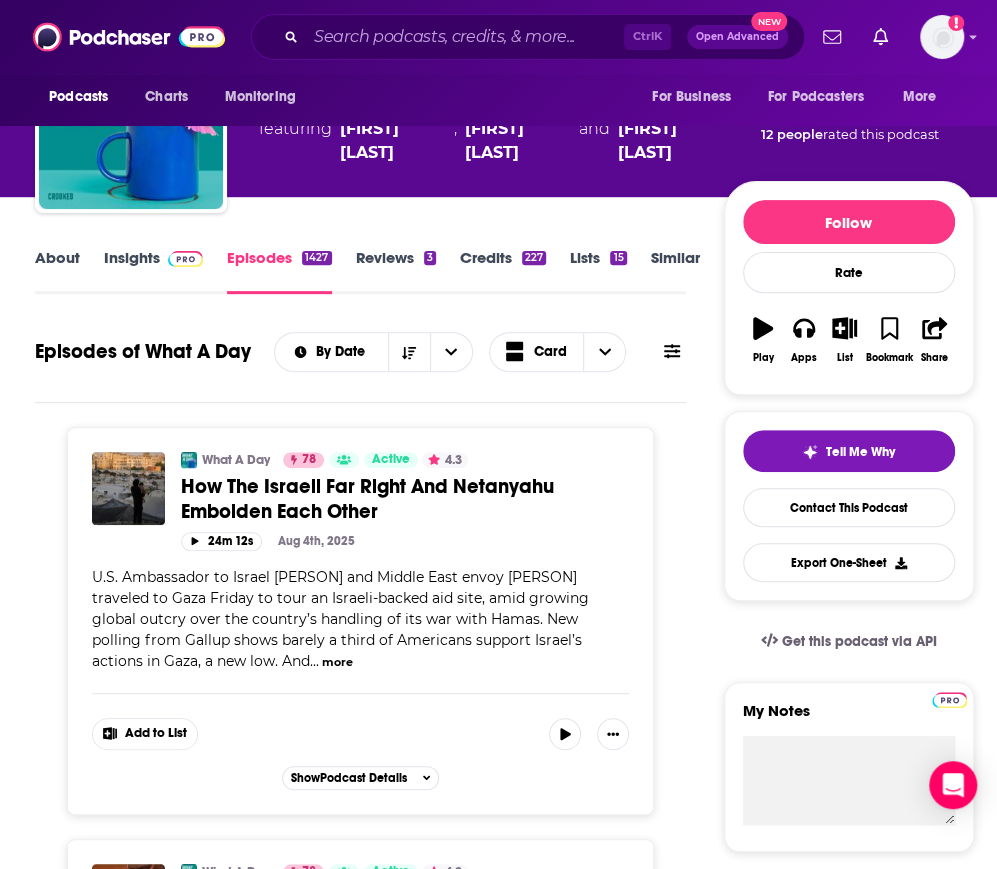 click on "About" at bounding box center [57, 271] 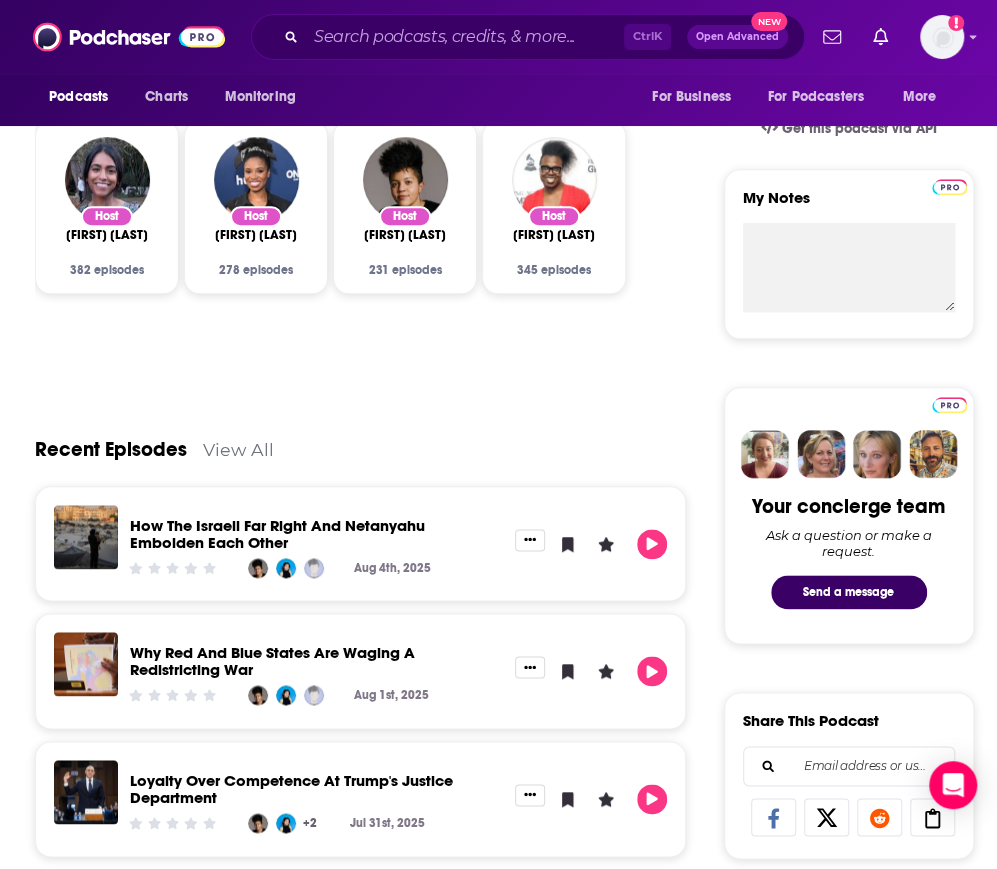 scroll, scrollTop: 0, scrollLeft: 0, axis: both 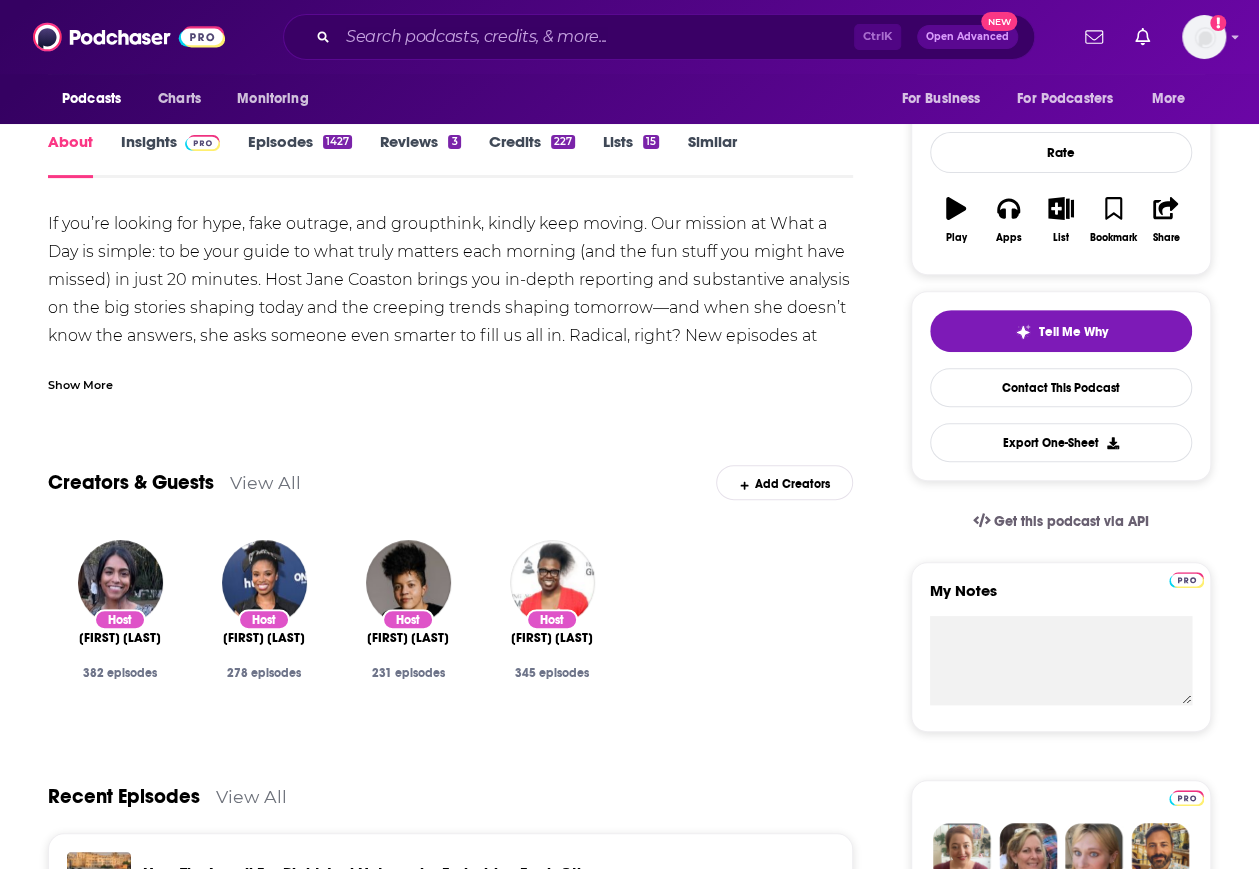 click on "Host [FIRST] [LAST] [NUMBER] episodes" at bounding box center (408, 630) 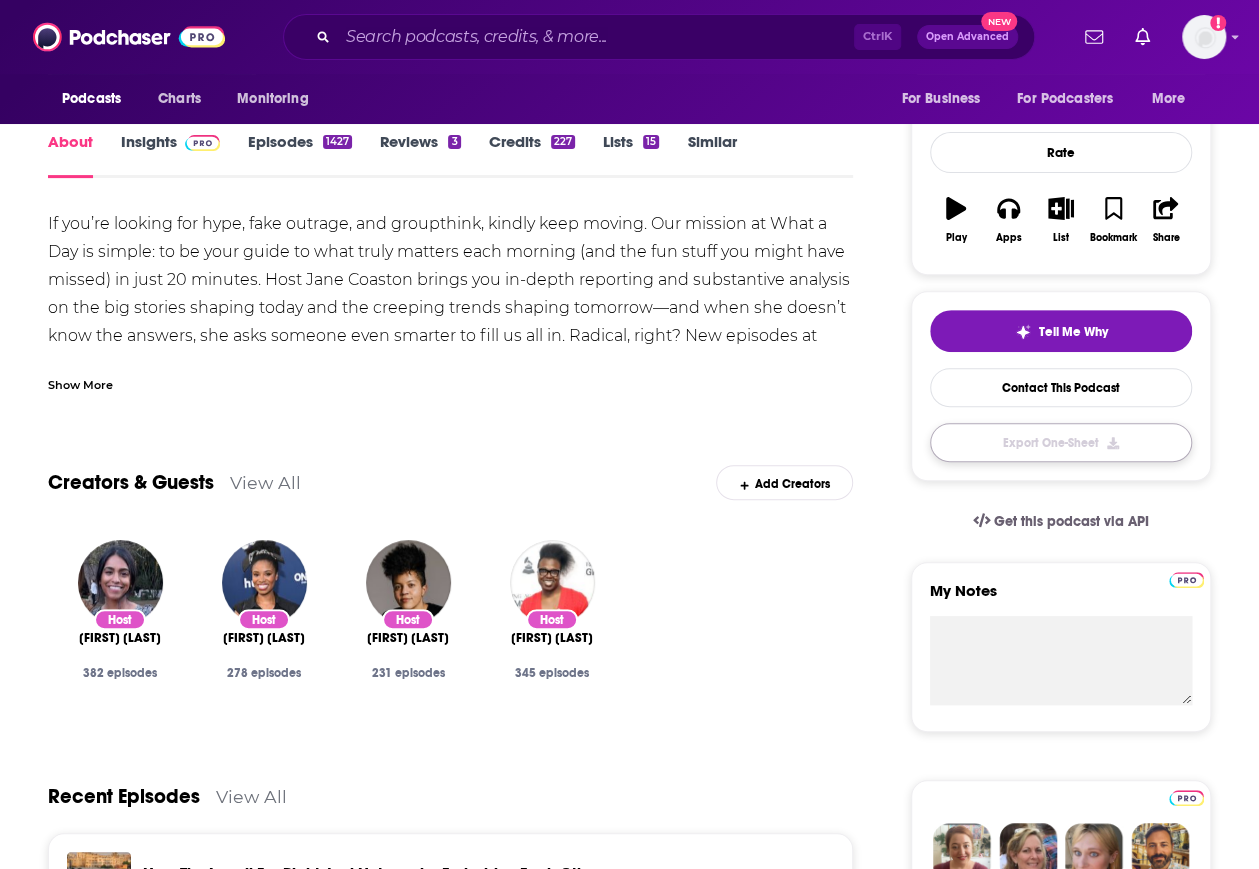 click on "Export One-Sheet" at bounding box center [1061, 442] 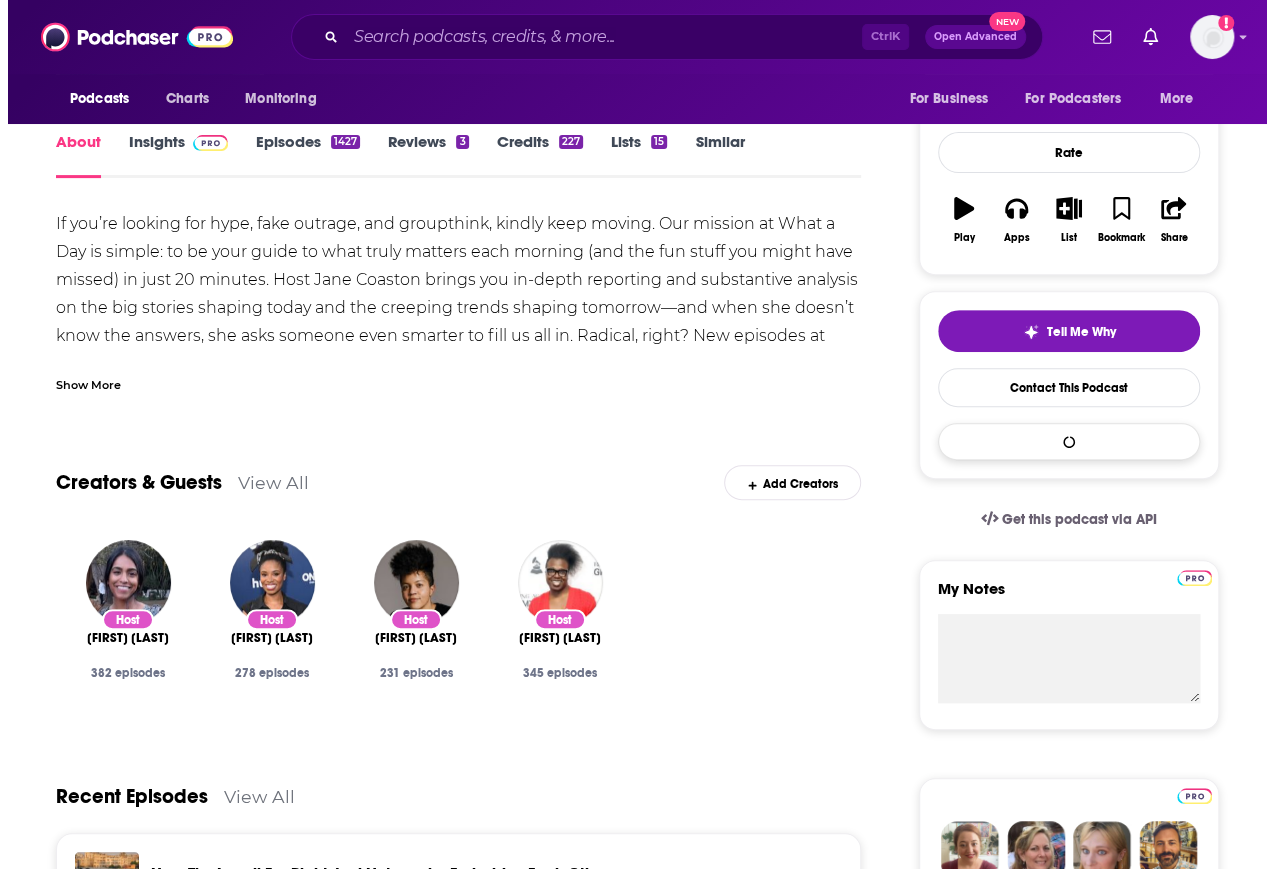 scroll, scrollTop: 0, scrollLeft: 0, axis: both 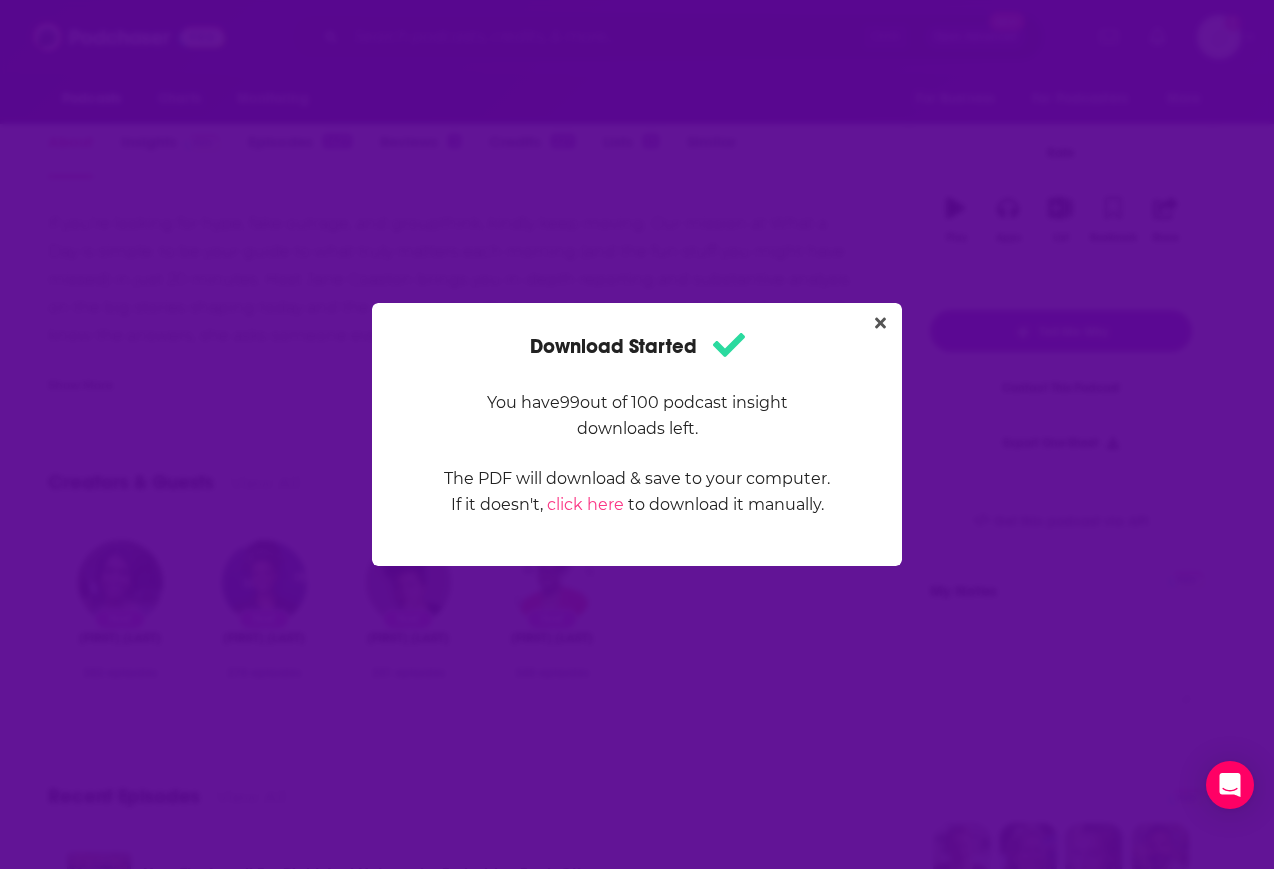 click on "Download Started You have  99  out of 100 podcast insight downloads left. The PDF will download & save to your computer. If it doesn't,   click here   to download it manually." at bounding box center (637, 434) 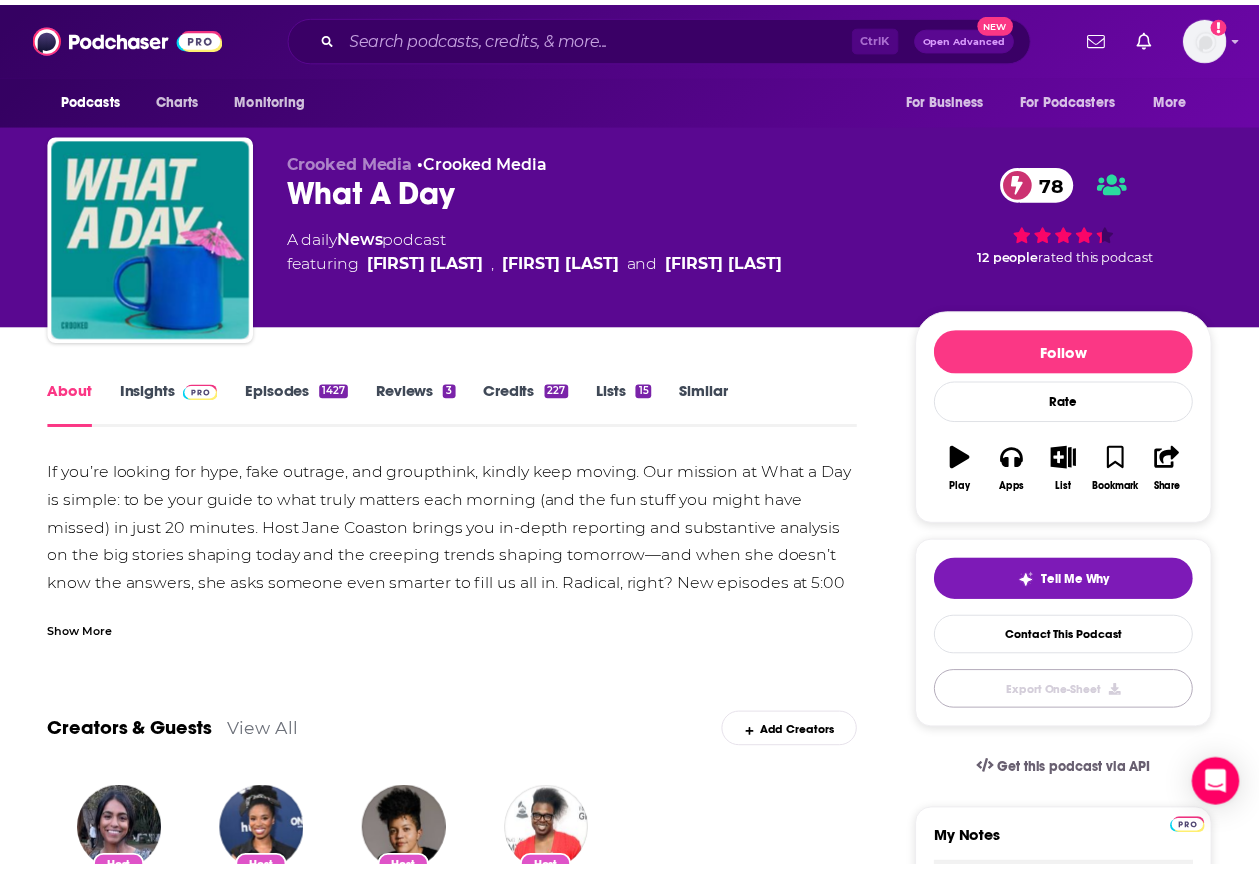 scroll, scrollTop: 249, scrollLeft: 0, axis: vertical 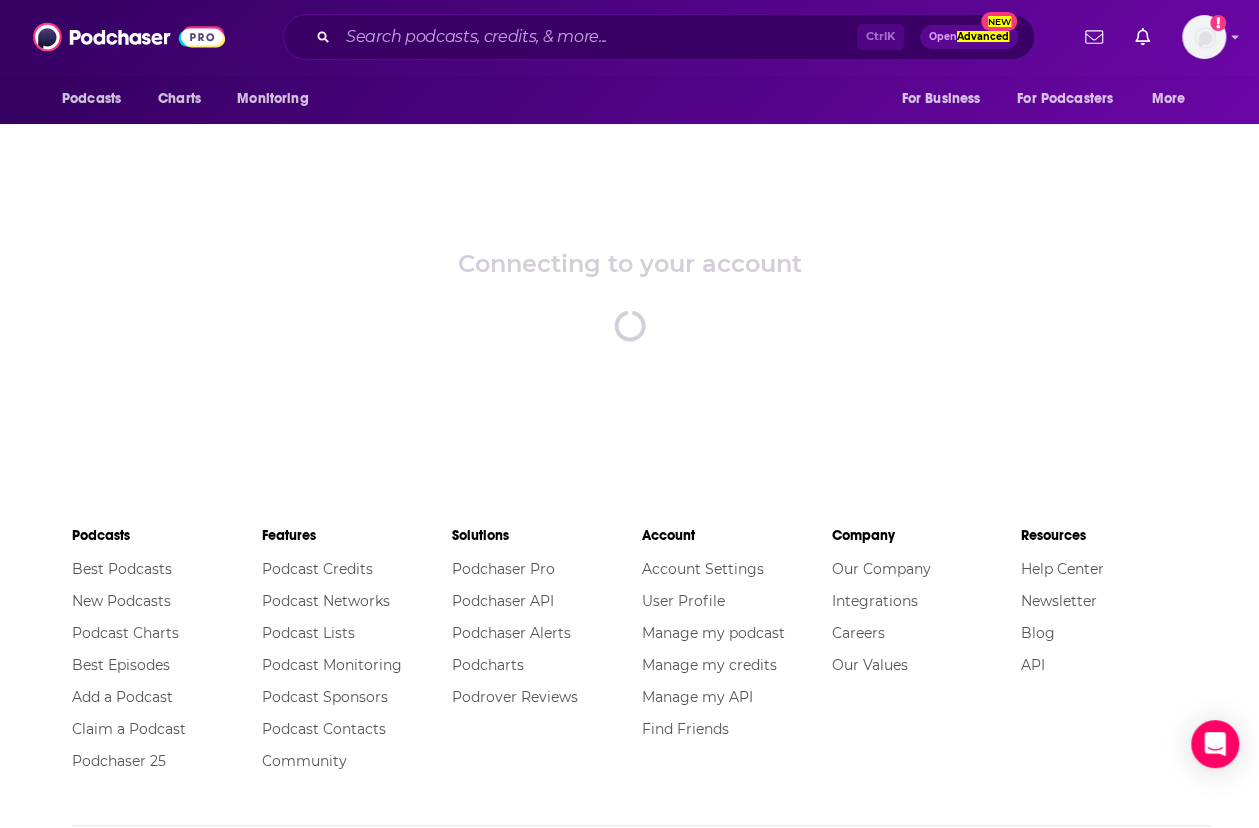 click on "Connecting to your account spinner" at bounding box center [629, 295] 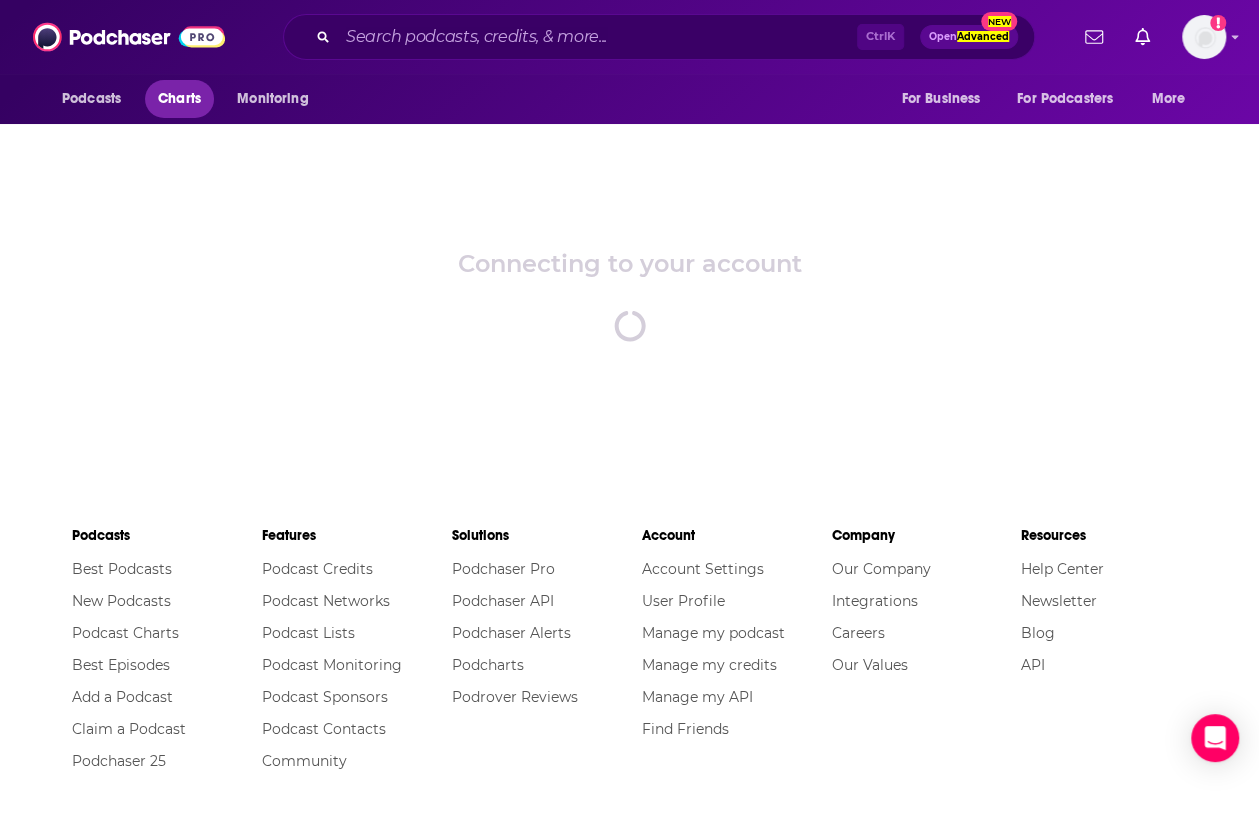 click on "Charts" at bounding box center [179, 99] 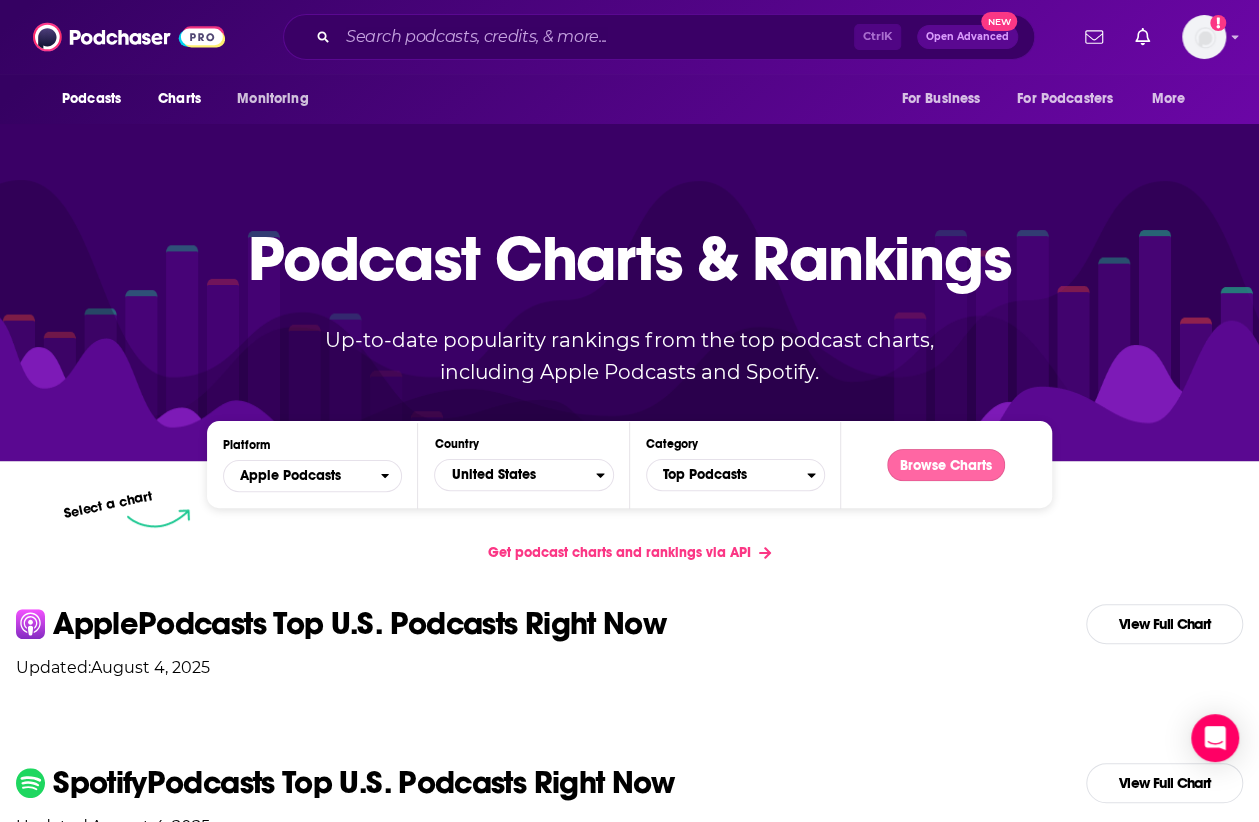 click on "Browse Charts" at bounding box center [946, 465] 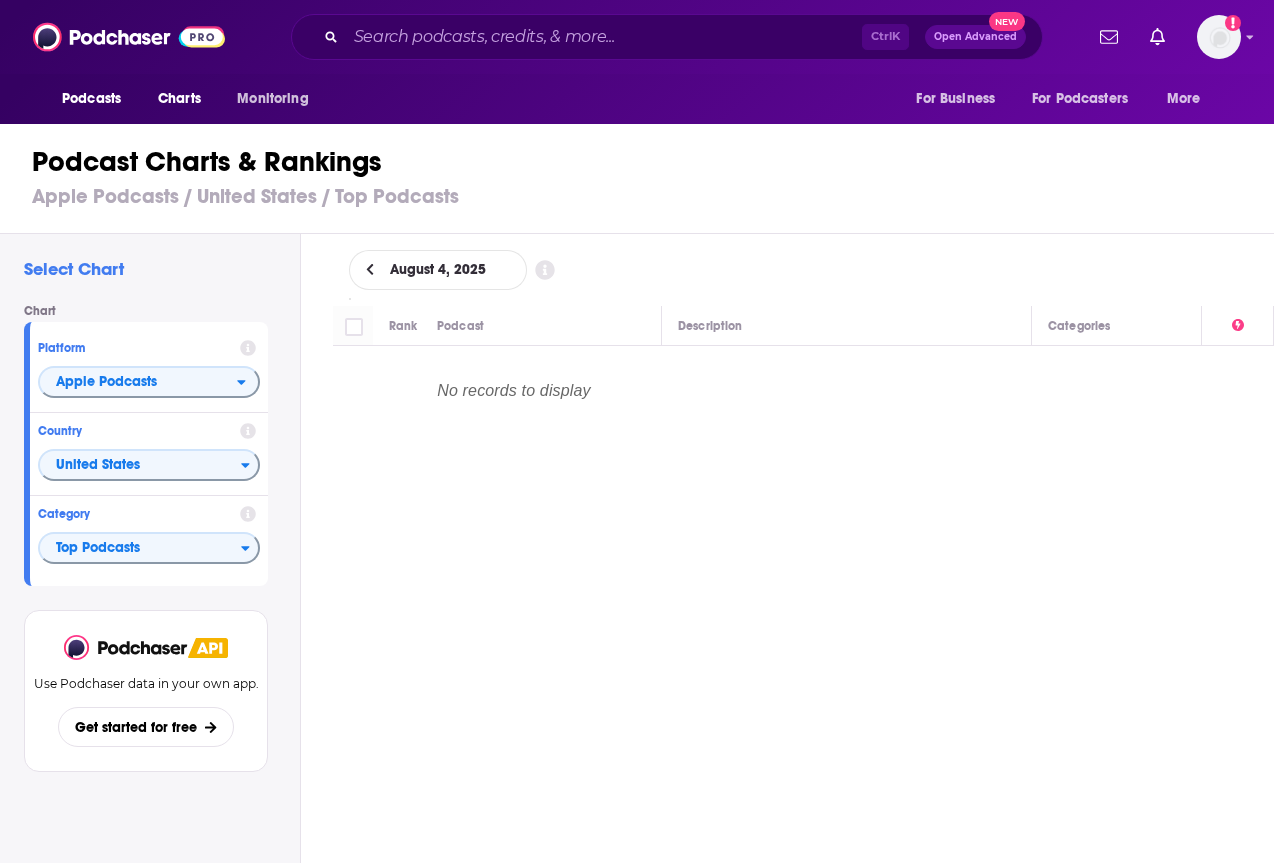 scroll, scrollTop: 0, scrollLeft: 0, axis: both 